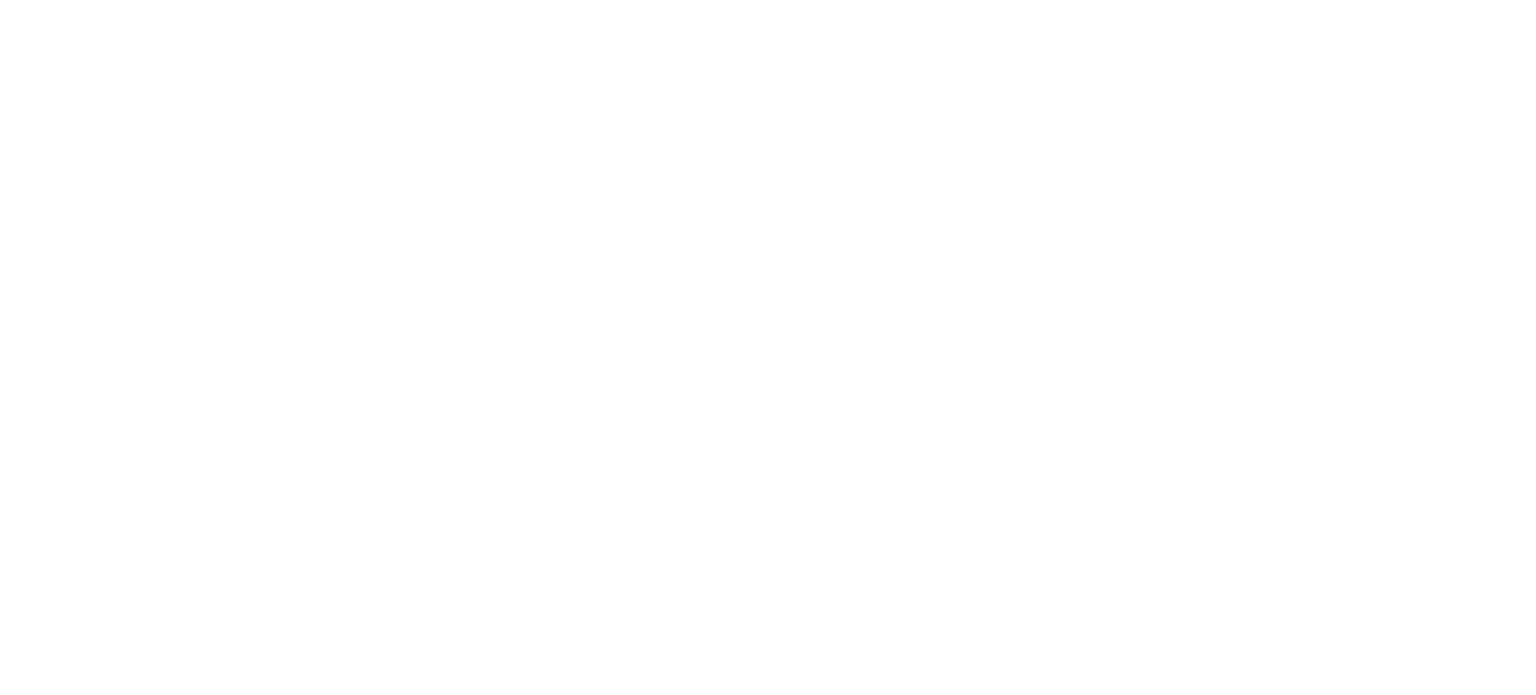 scroll, scrollTop: 0, scrollLeft: 0, axis: both 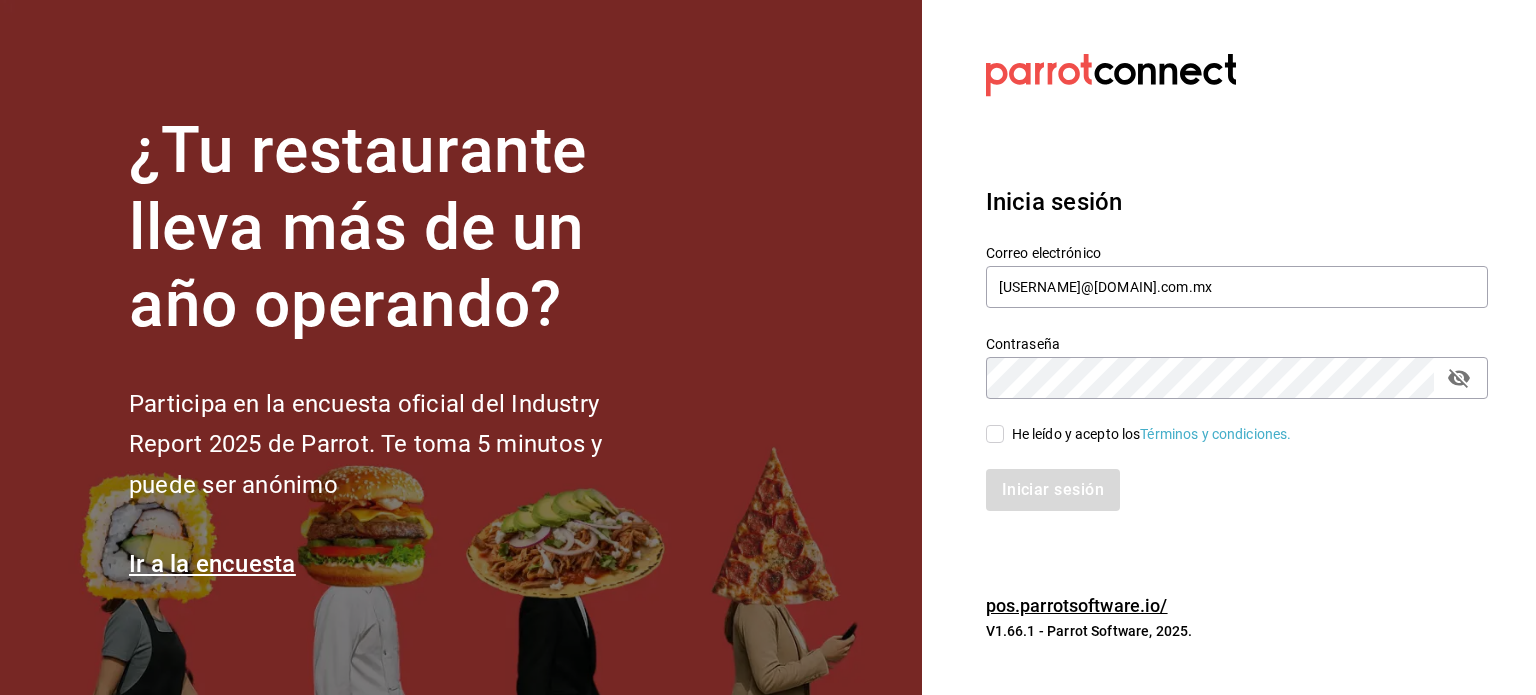 click on "He leído y acepto los  Términos y condiciones." at bounding box center [995, 434] 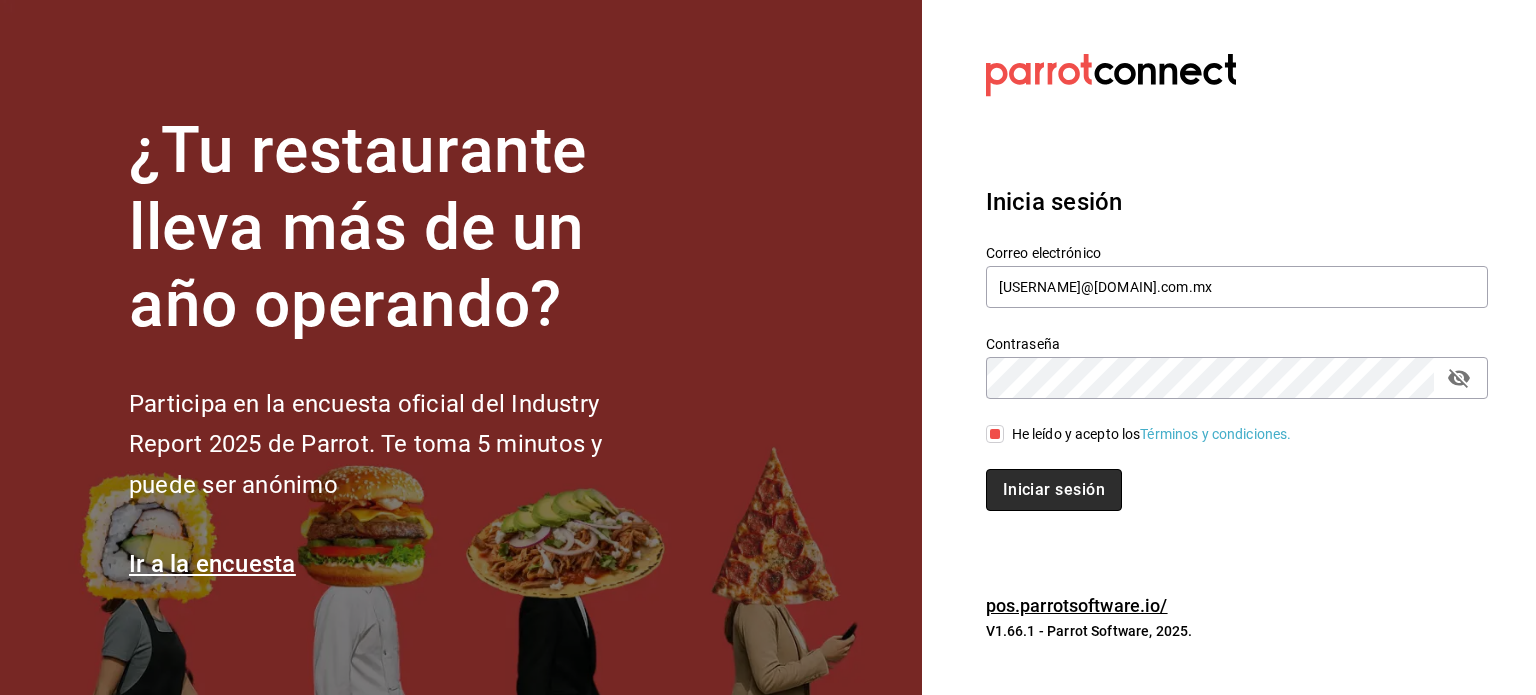 click on "Iniciar sesión" at bounding box center [1054, 490] 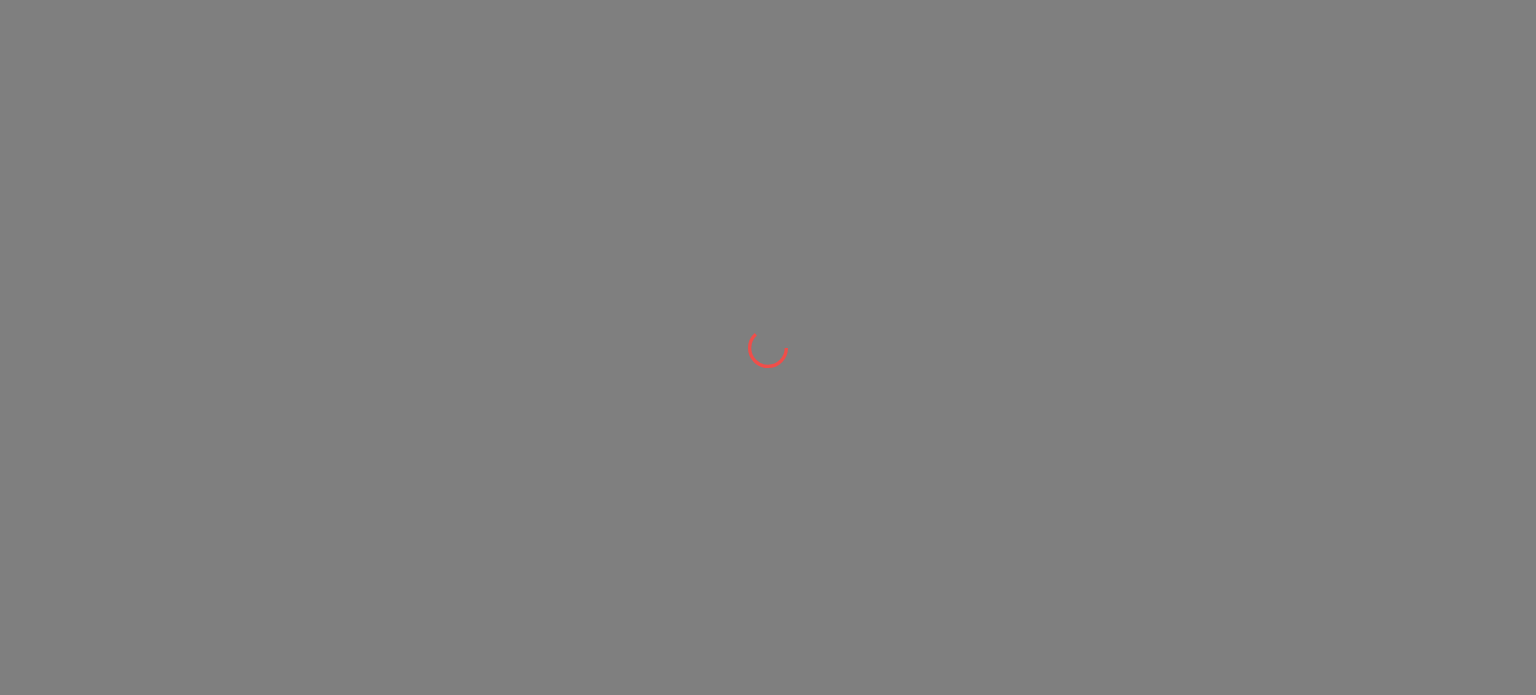 scroll, scrollTop: 0, scrollLeft: 0, axis: both 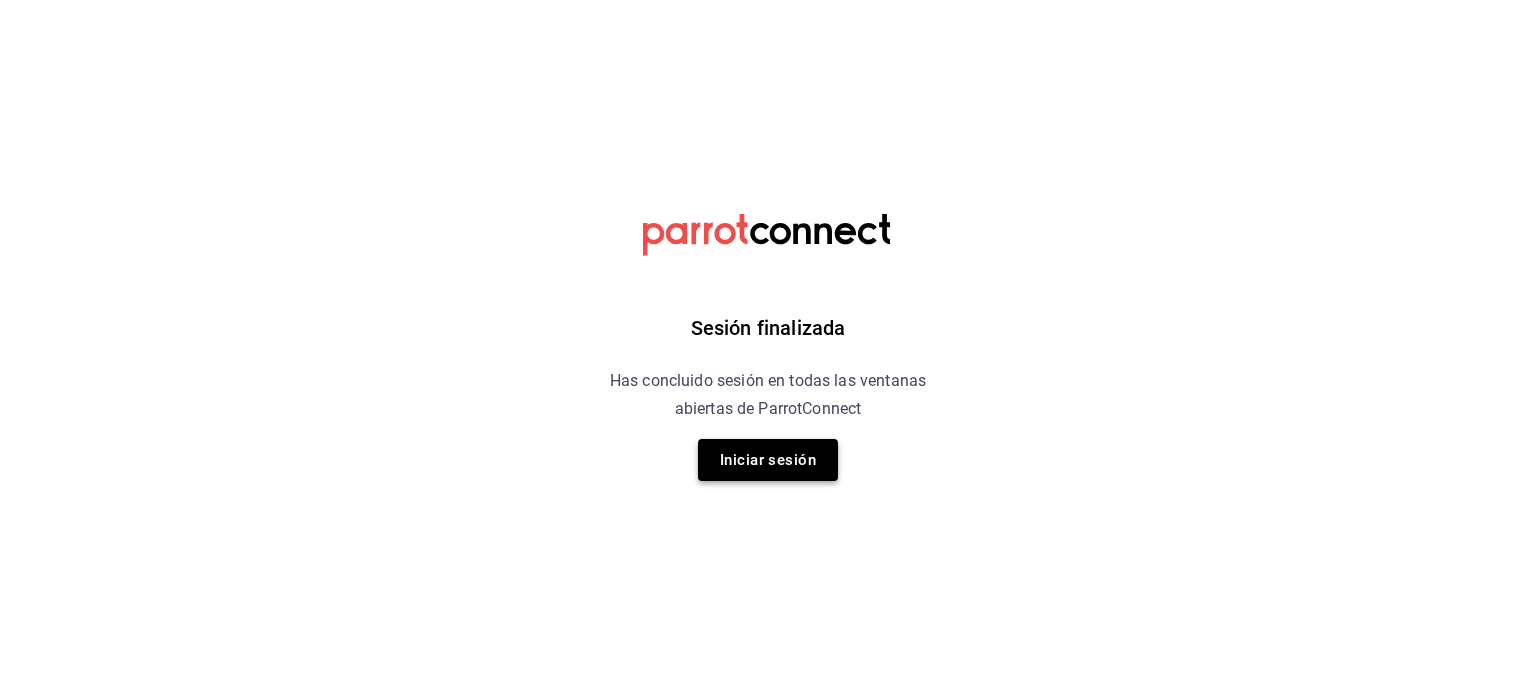 click on "Iniciar sesión" at bounding box center [768, 460] 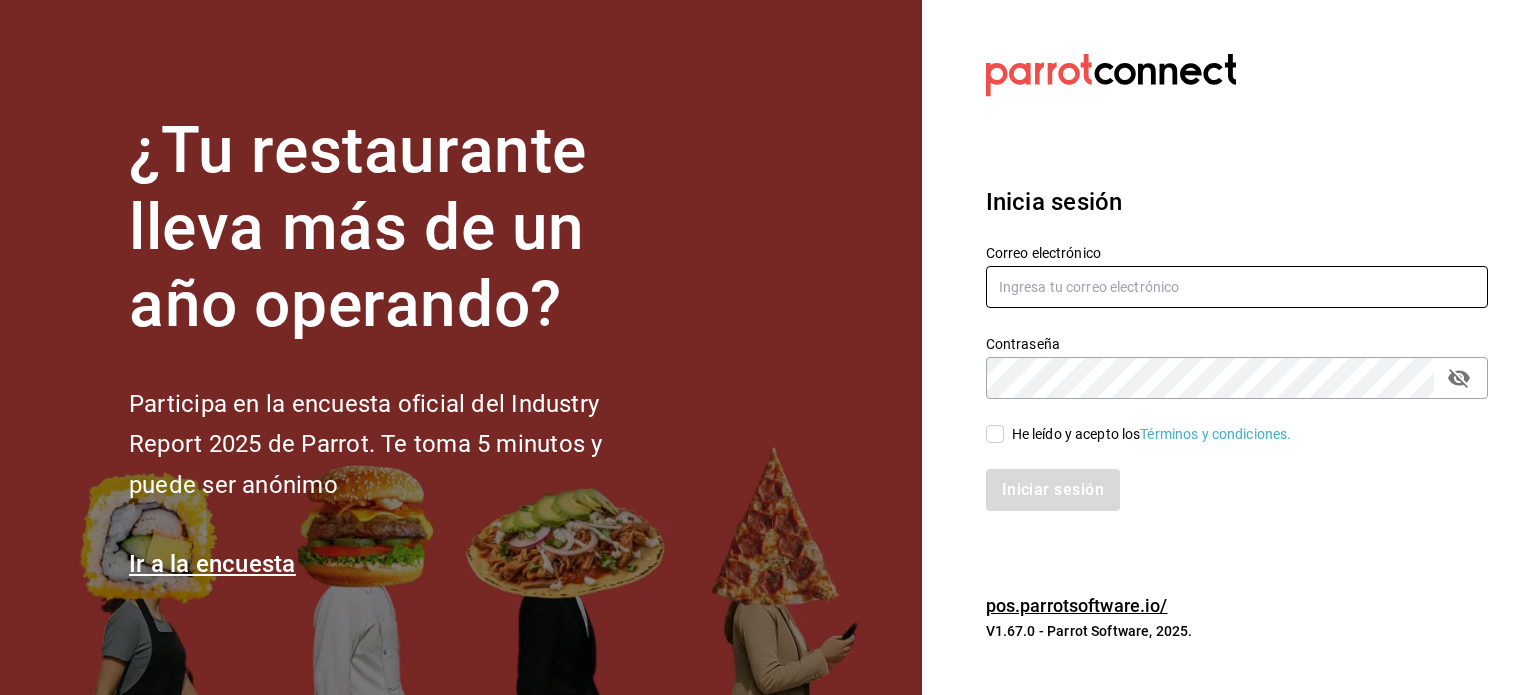 type on "selenevillastrigo@grupobellavista.com.mx" 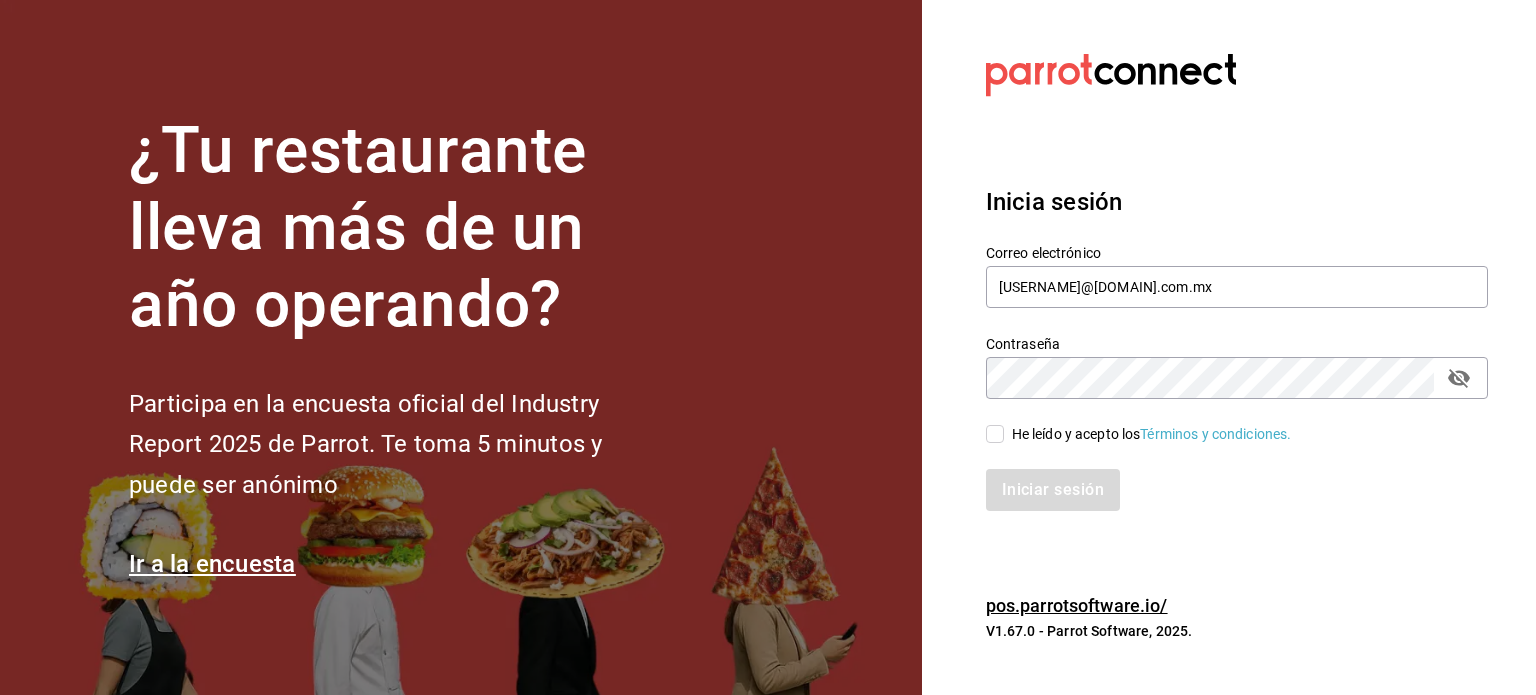 click on "He leído y acepto los  Términos y condiciones." at bounding box center (995, 434) 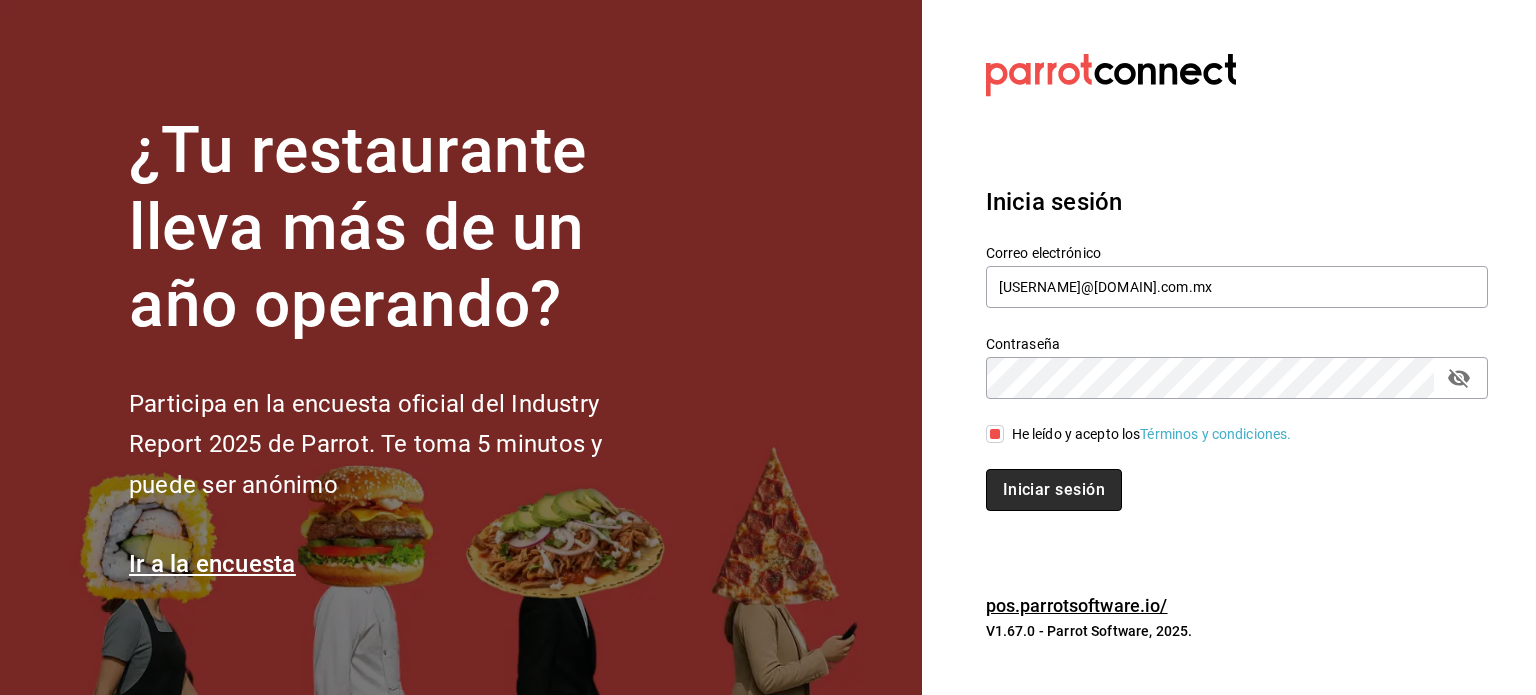 click on "Iniciar sesión" at bounding box center (1054, 490) 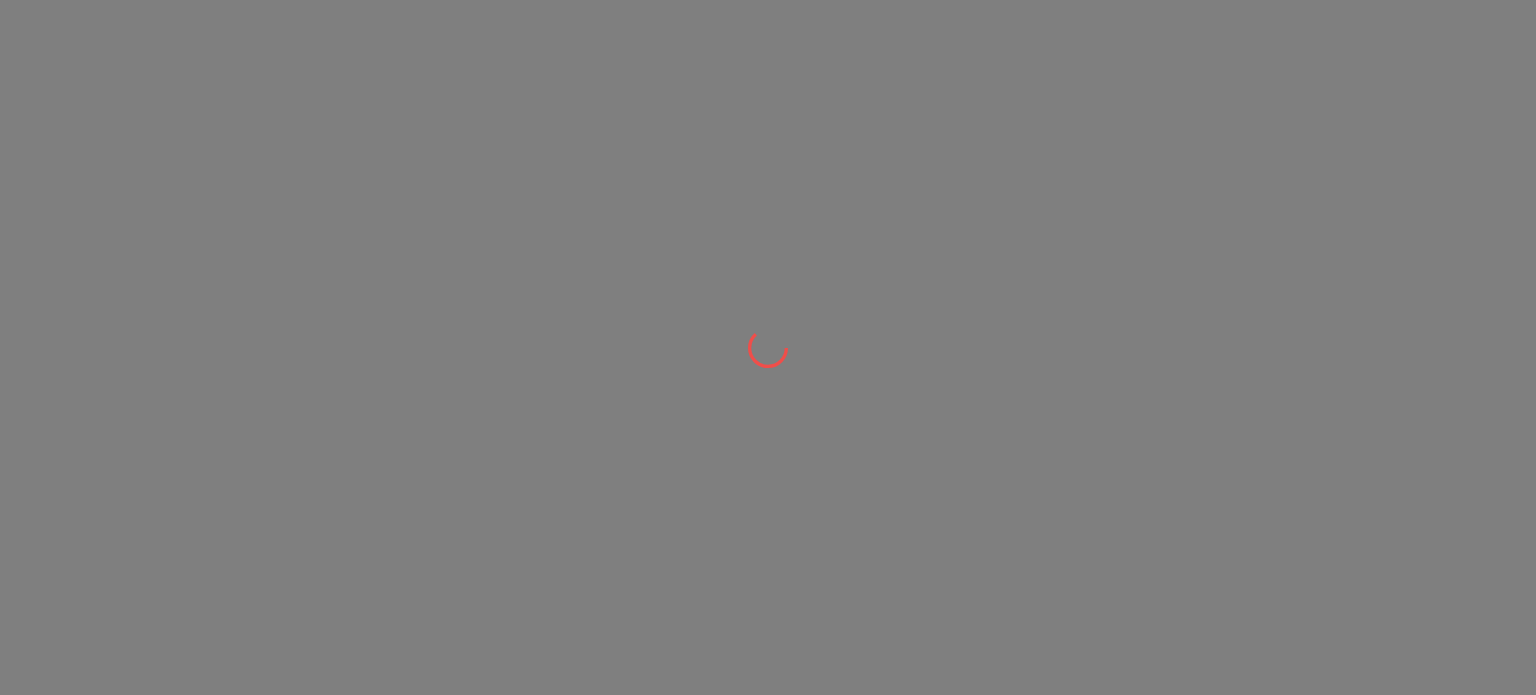scroll, scrollTop: 0, scrollLeft: 0, axis: both 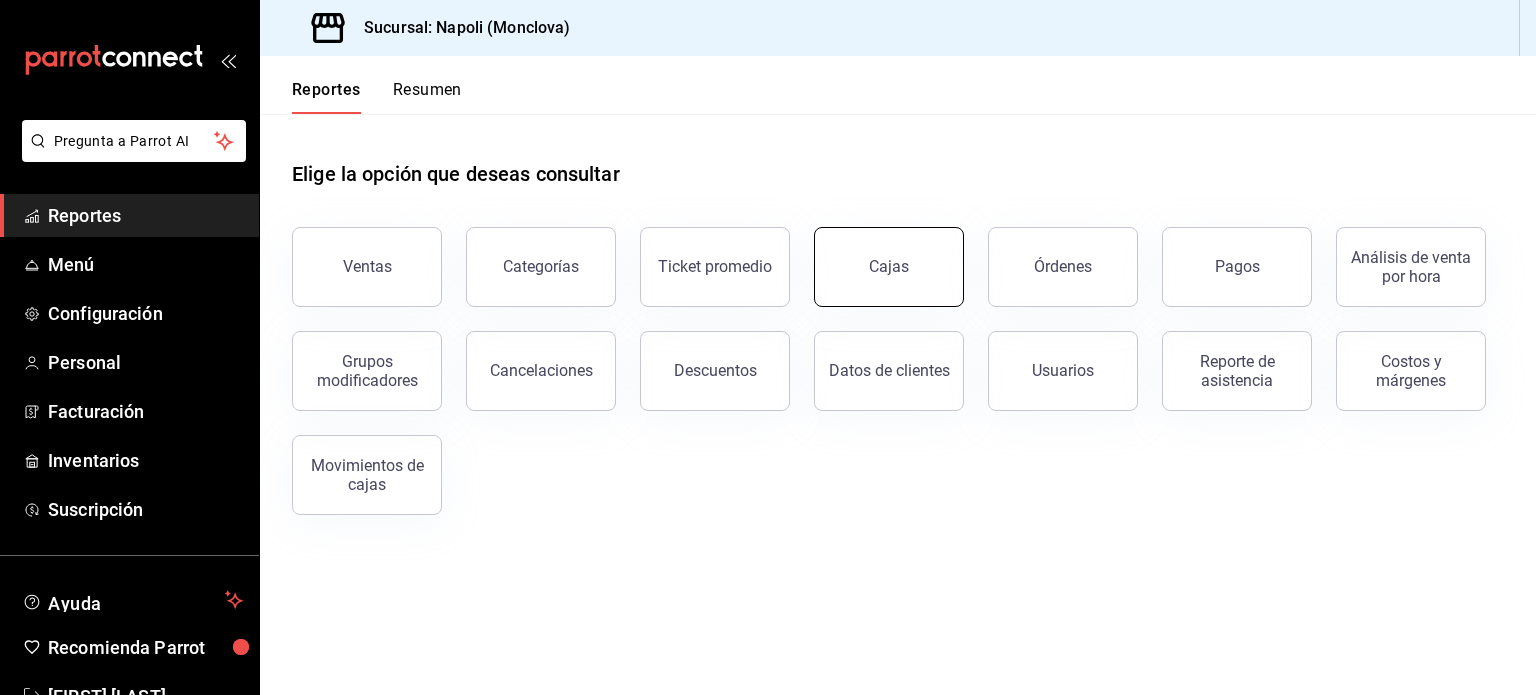 click on "Cajas" at bounding box center (889, 267) 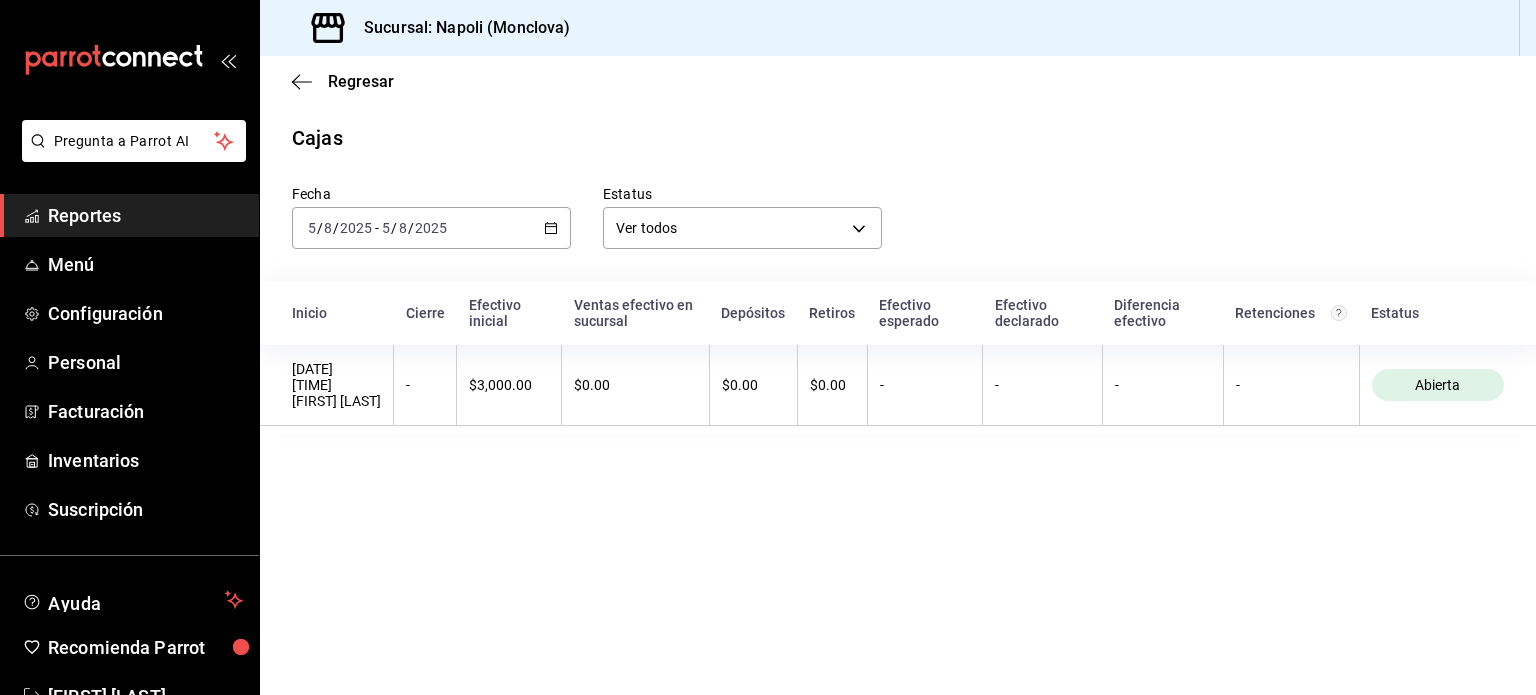 click on "2025-08-05 5 / 8 / 2025 - 2025-08-05 5 / 8 / 2025" at bounding box center [431, 228] 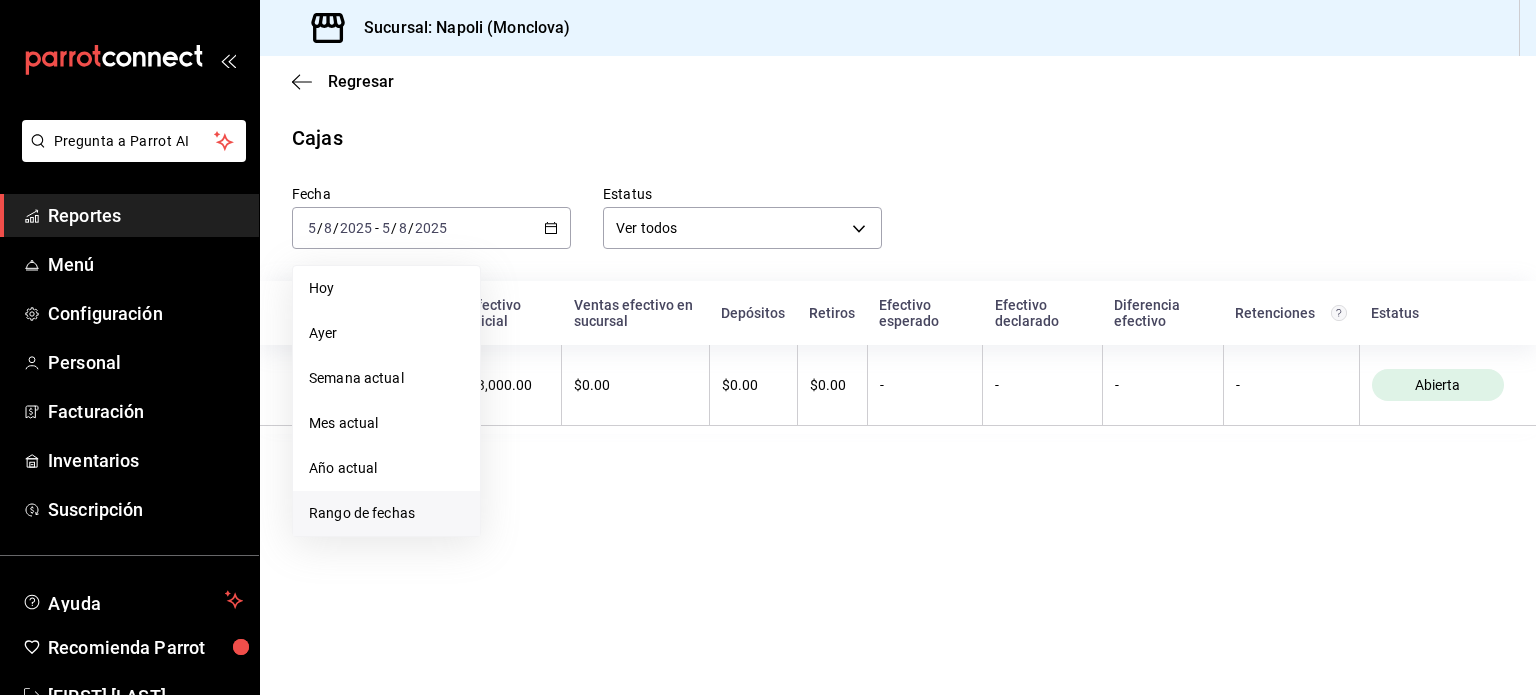 click on "Rango de fechas" at bounding box center (386, 513) 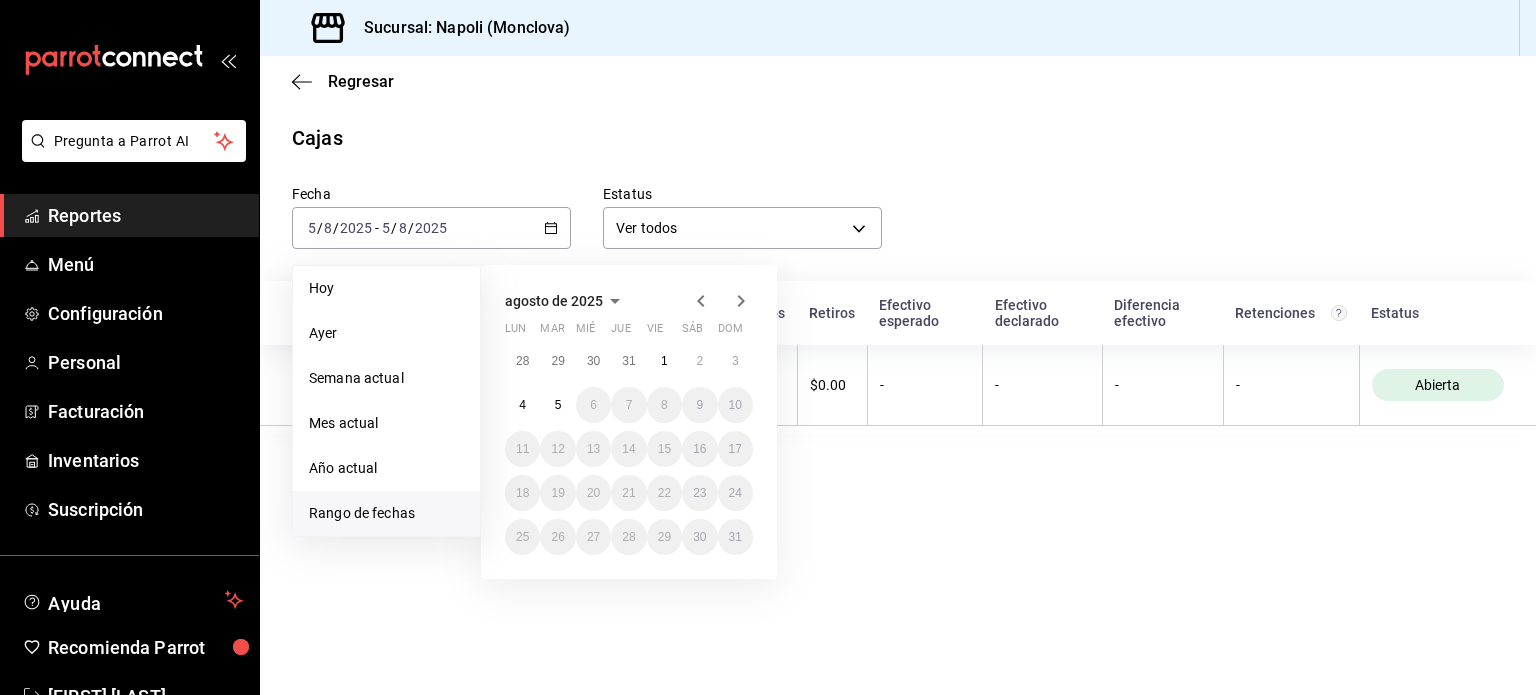 click 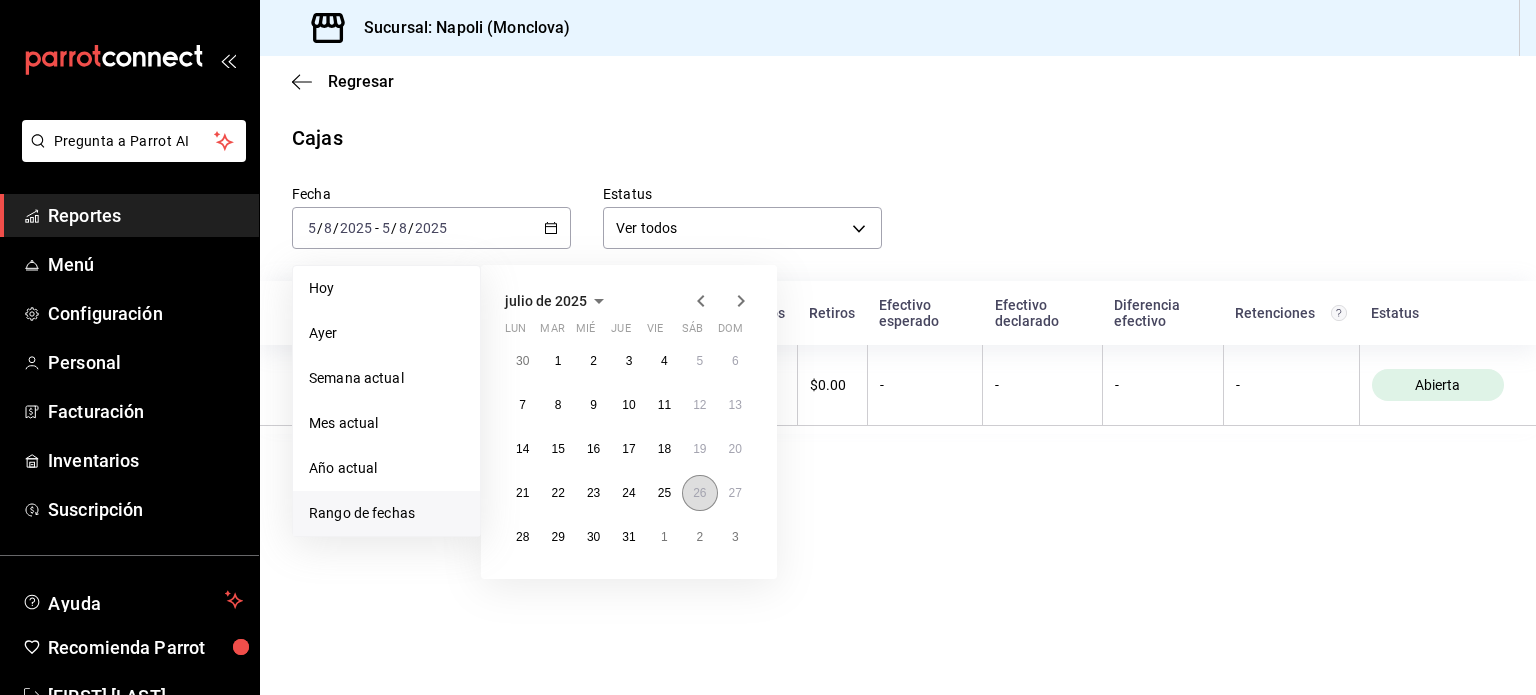 click on "26" at bounding box center (699, 493) 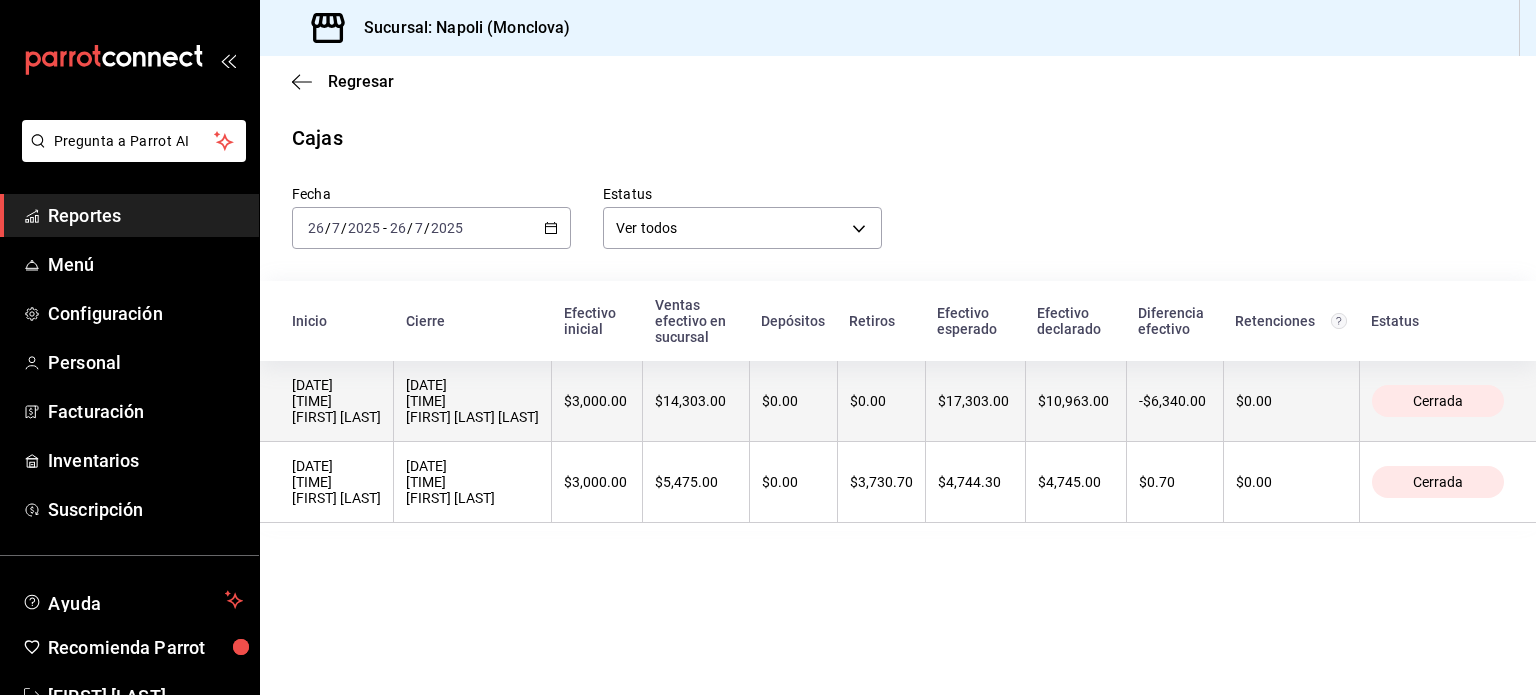 click on "27/07/2025
00:42:23
JULIANA CHAVANA CORONADO" at bounding box center (472, 401) 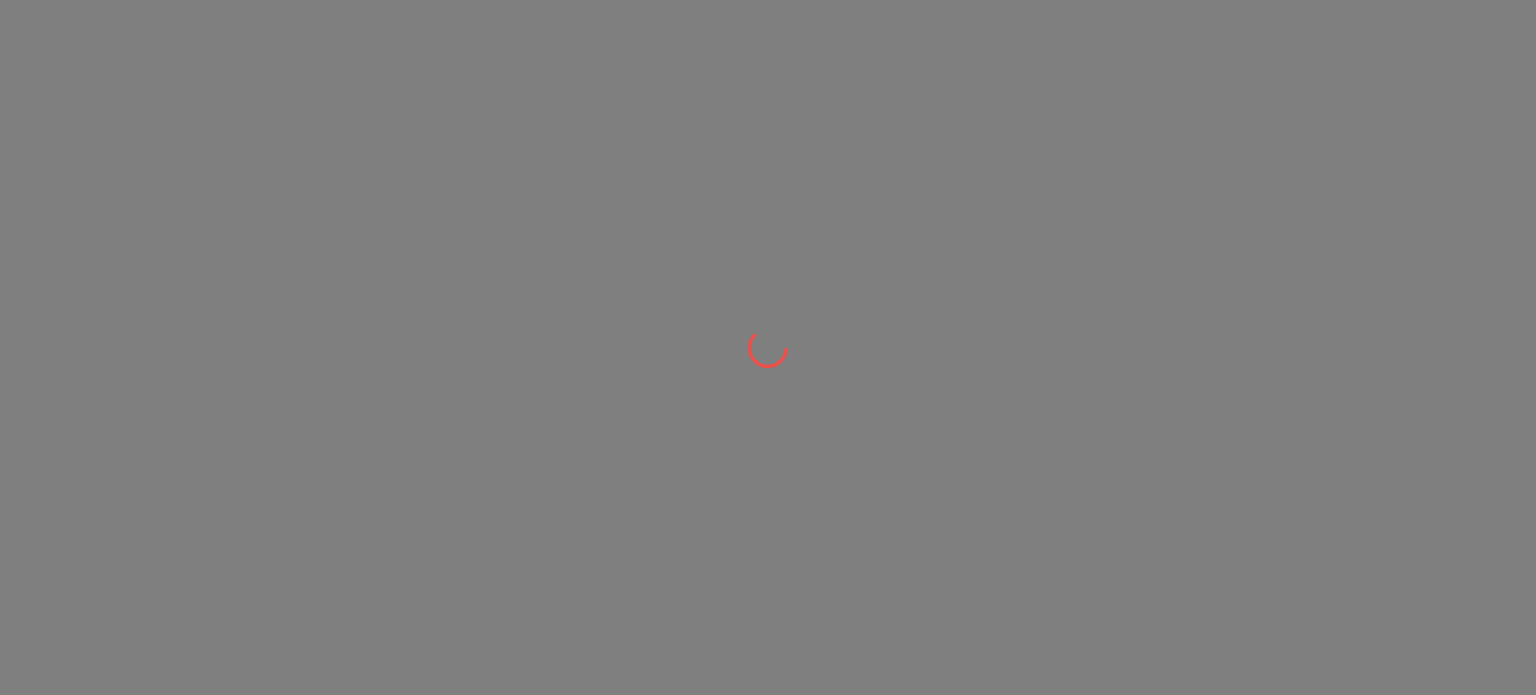 scroll, scrollTop: 0, scrollLeft: 0, axis: both 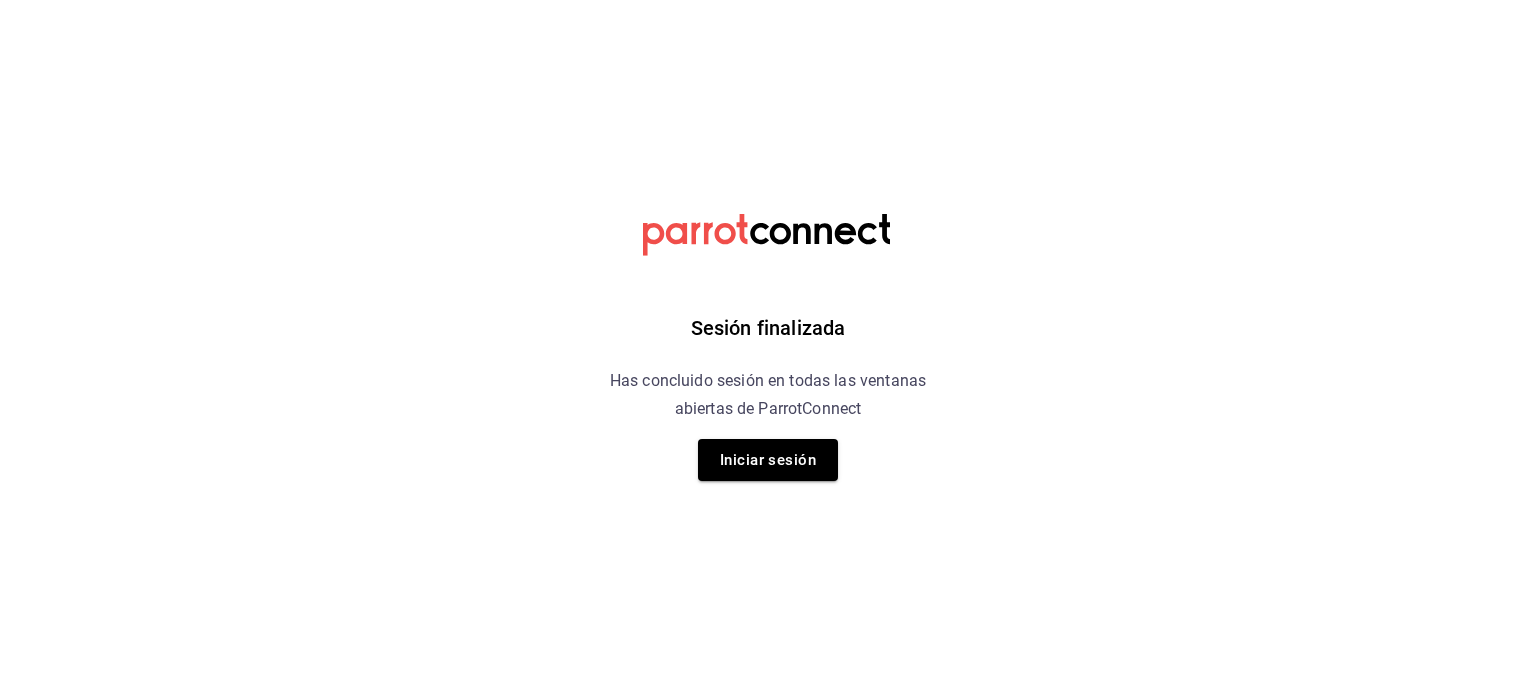 click on "Sesión finalizada Has concluido sesión en todas las ventanas abiertas de ParrotConnect Iniciar sesión" at bounding box center [768, 347] 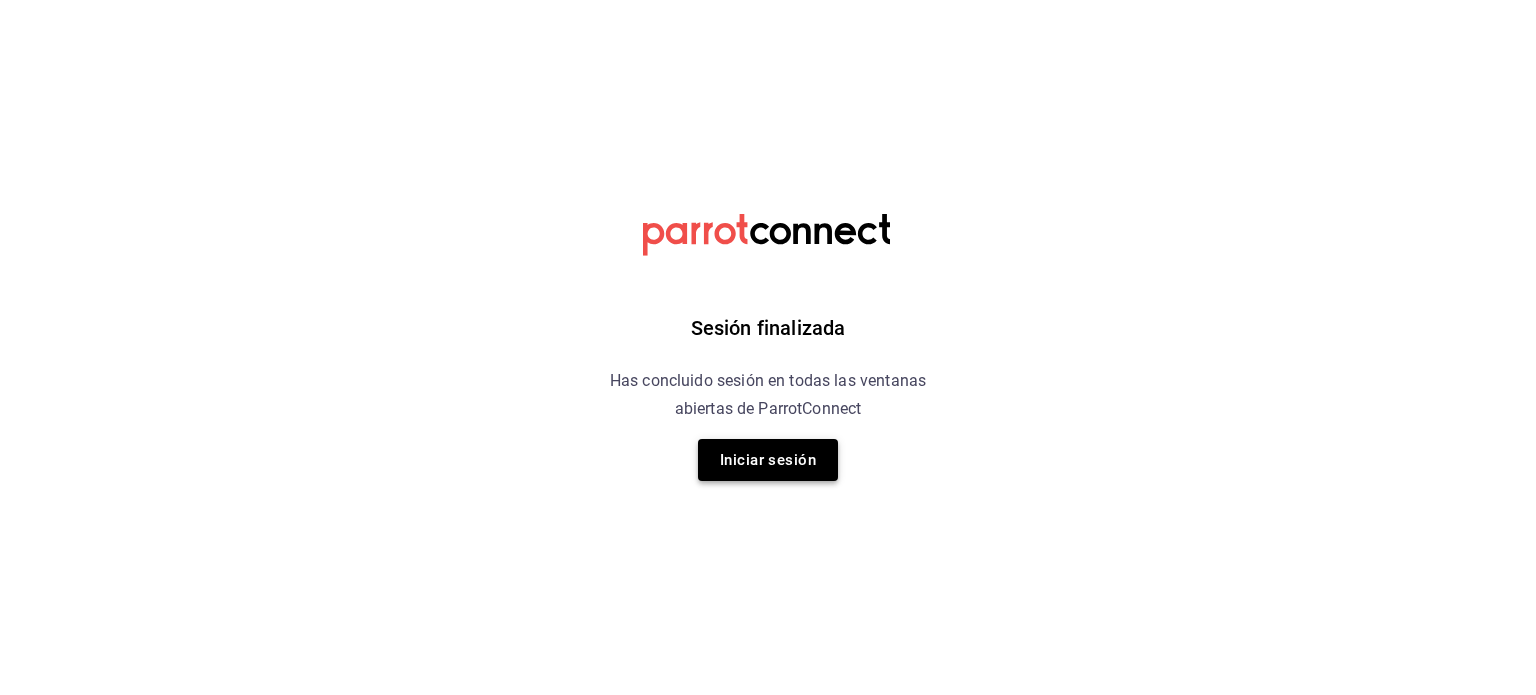 click on "Iniciar sesión" at bounding box center (768, 460) 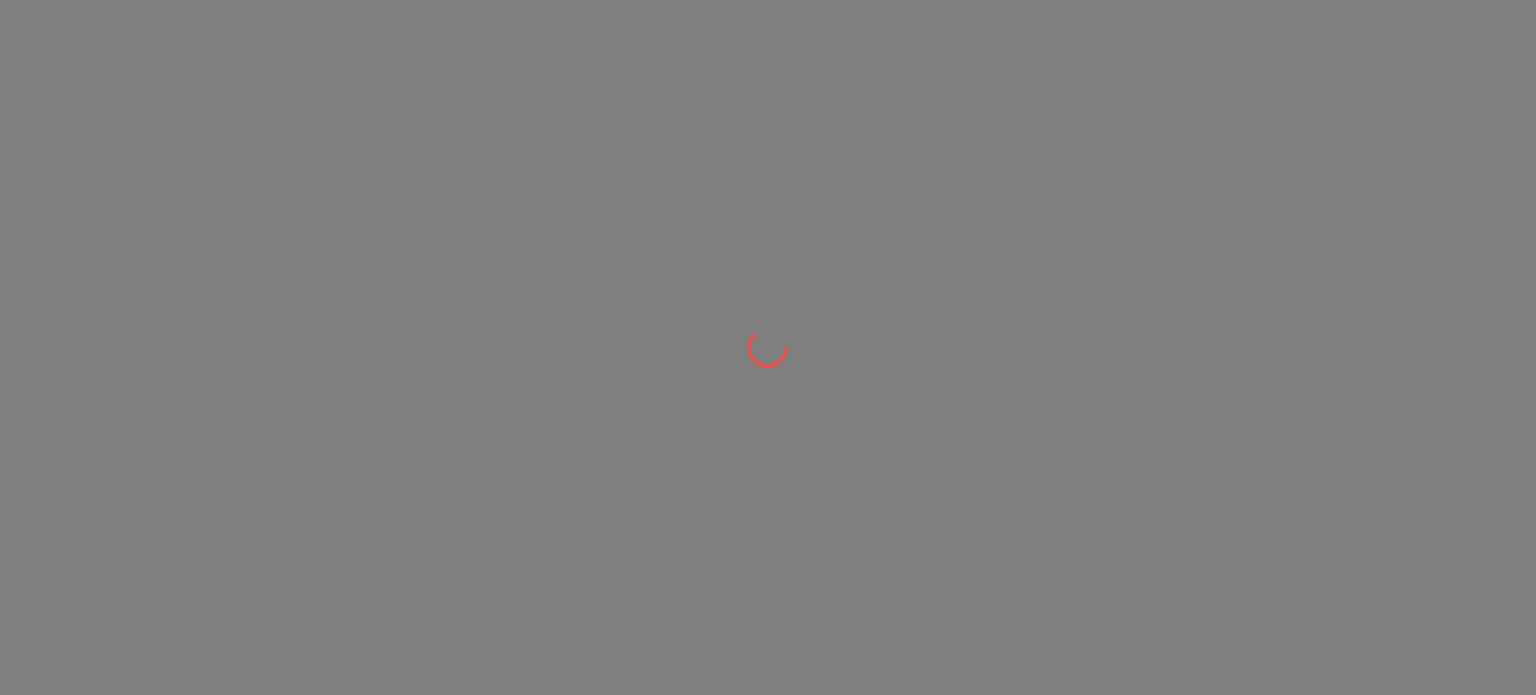 scroll, scrollTop: 0, scrollLeft: 0, axis: both 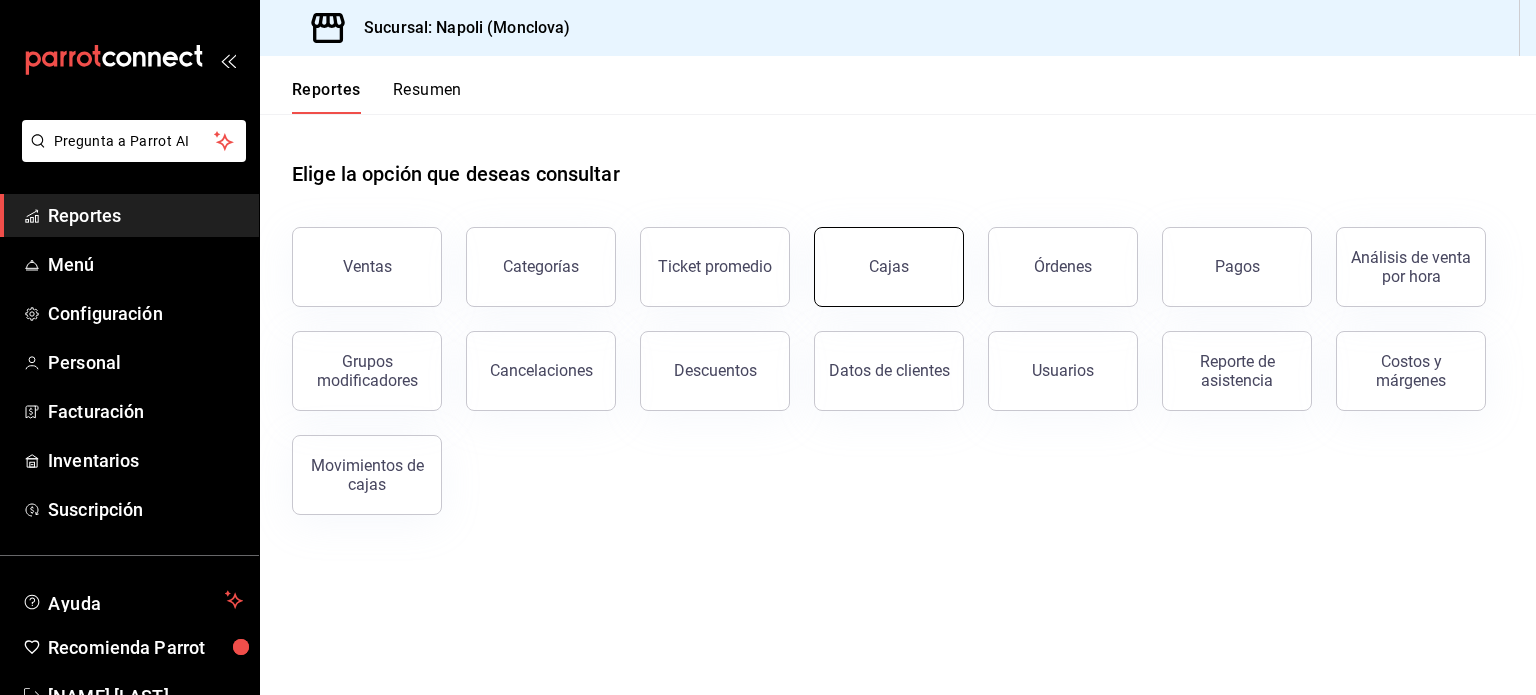 click on "Cajas" at bounding box center [889, 267] 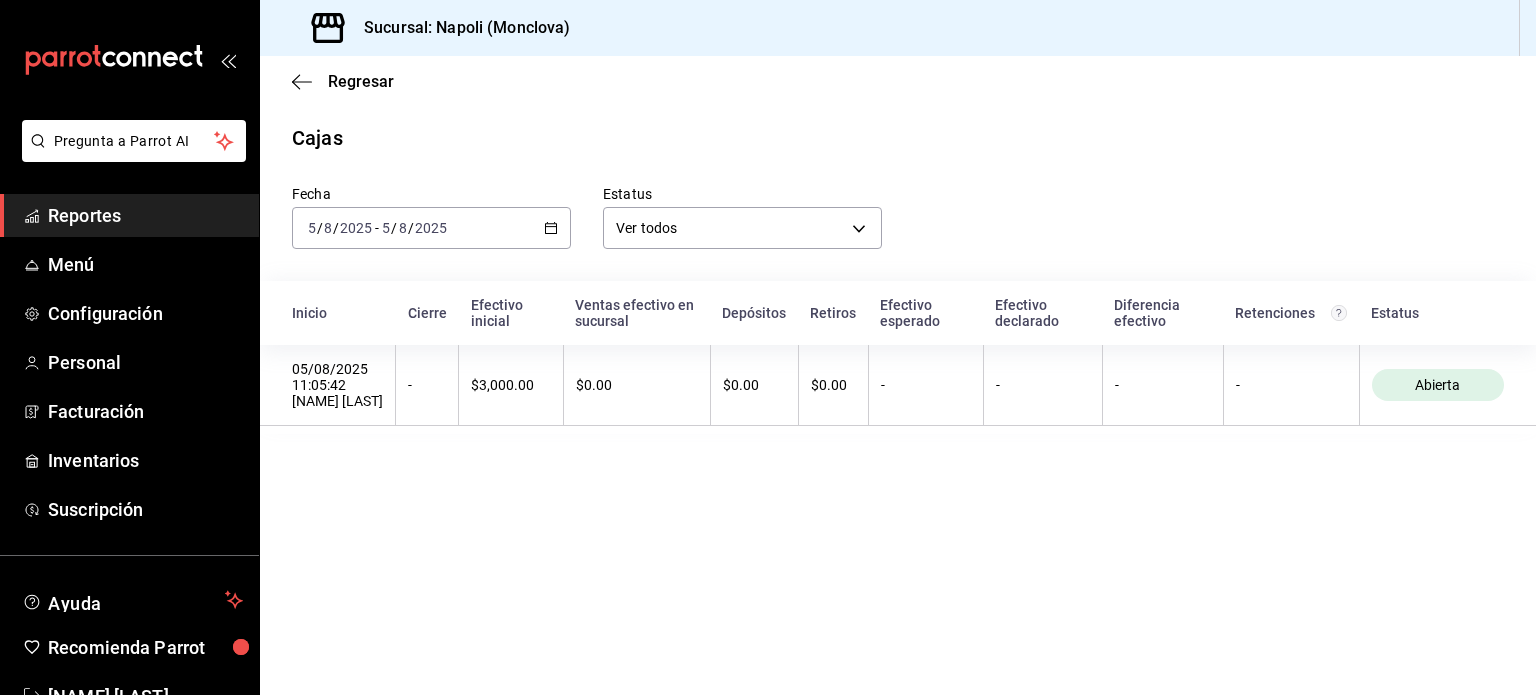 click 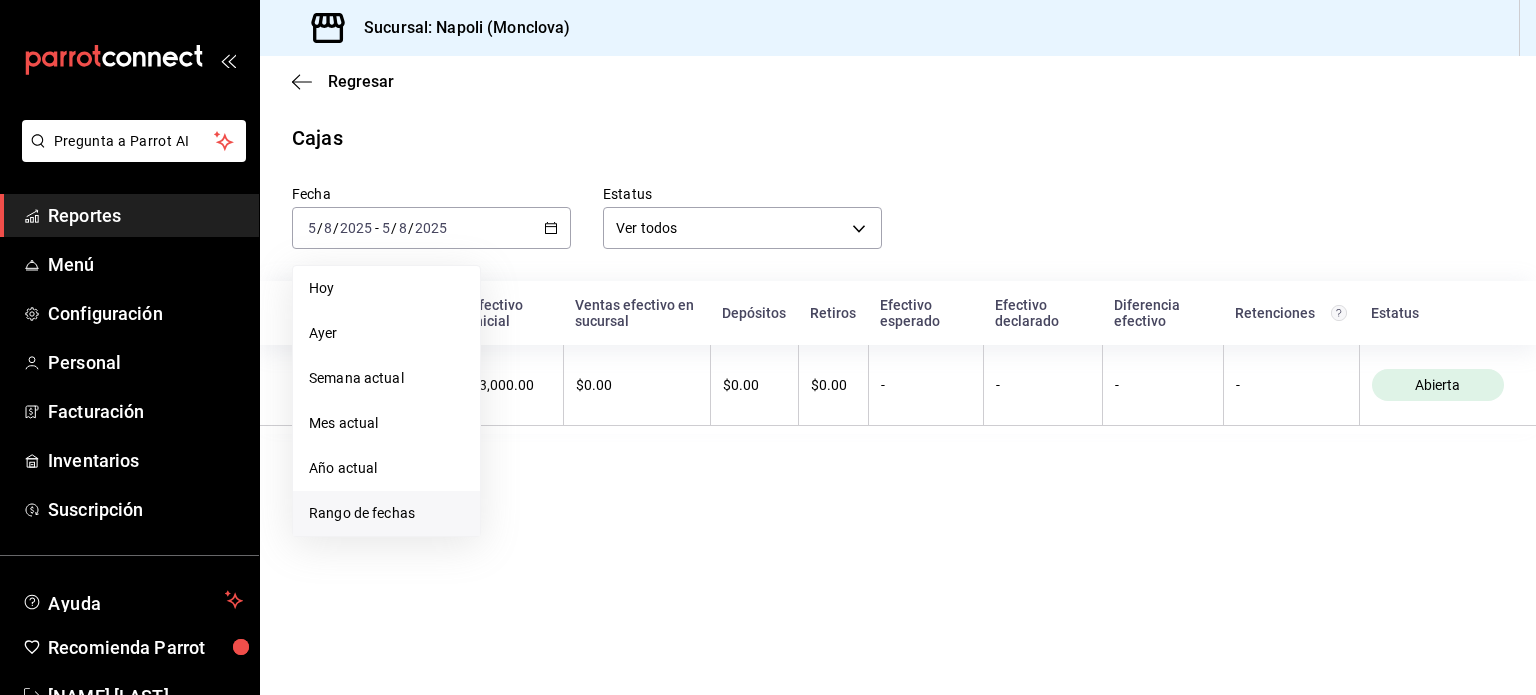 click on "Rango de fechas" at bounding box center [386, 513] 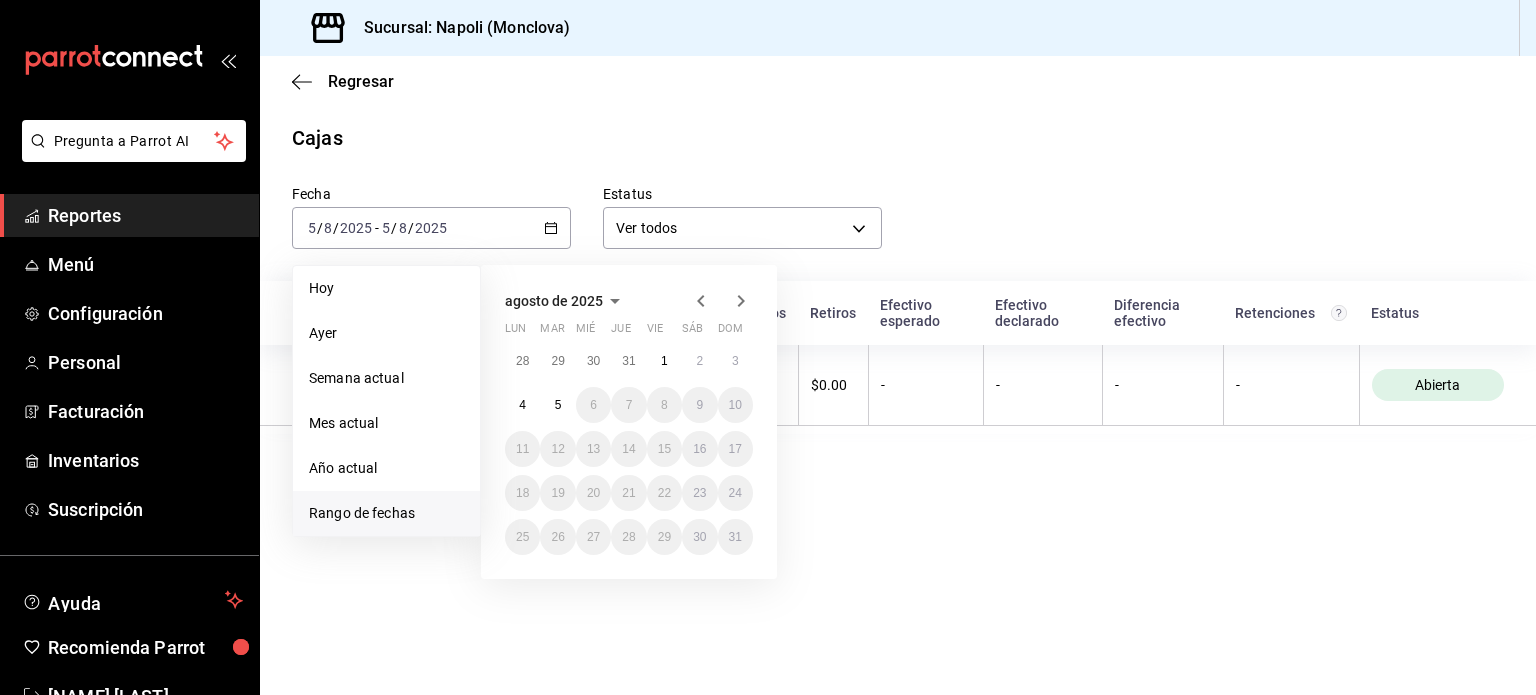 click 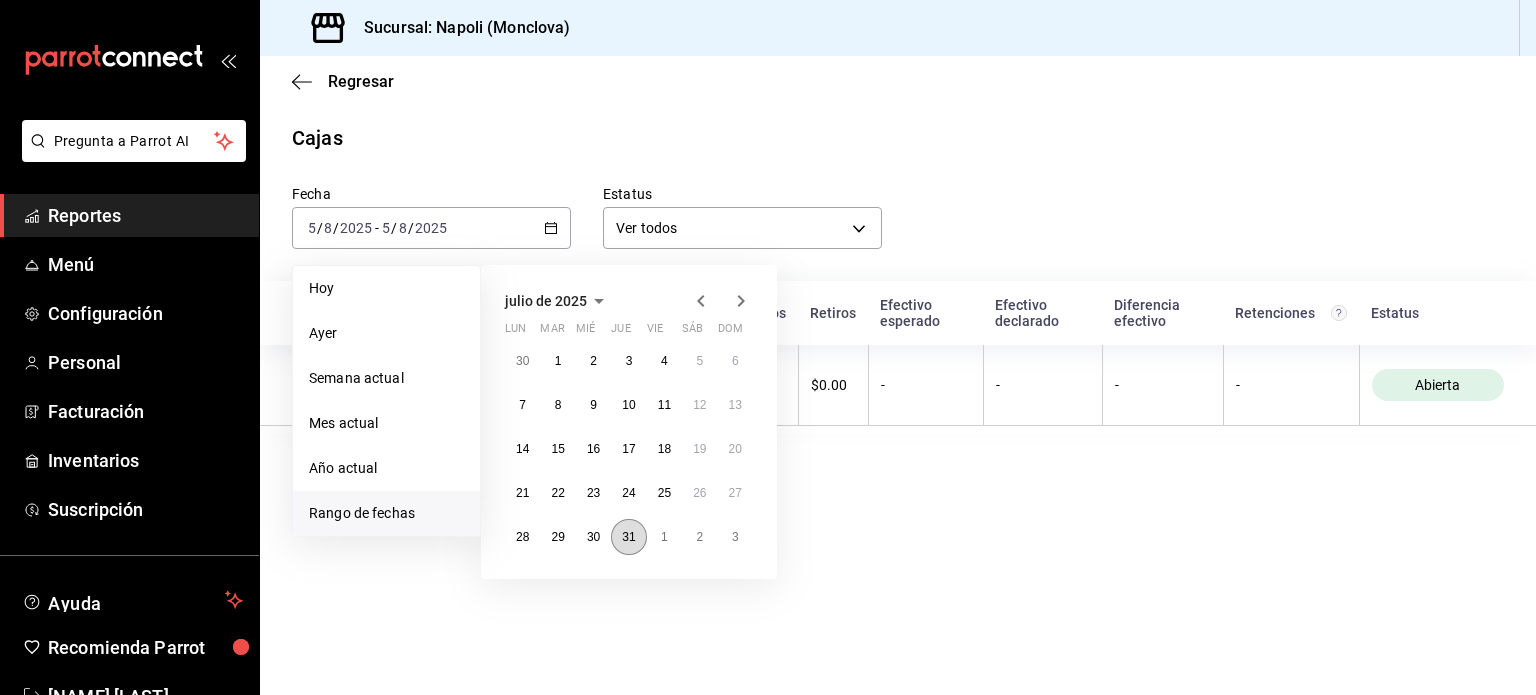 click on "31" at bounding box center [628, 537] 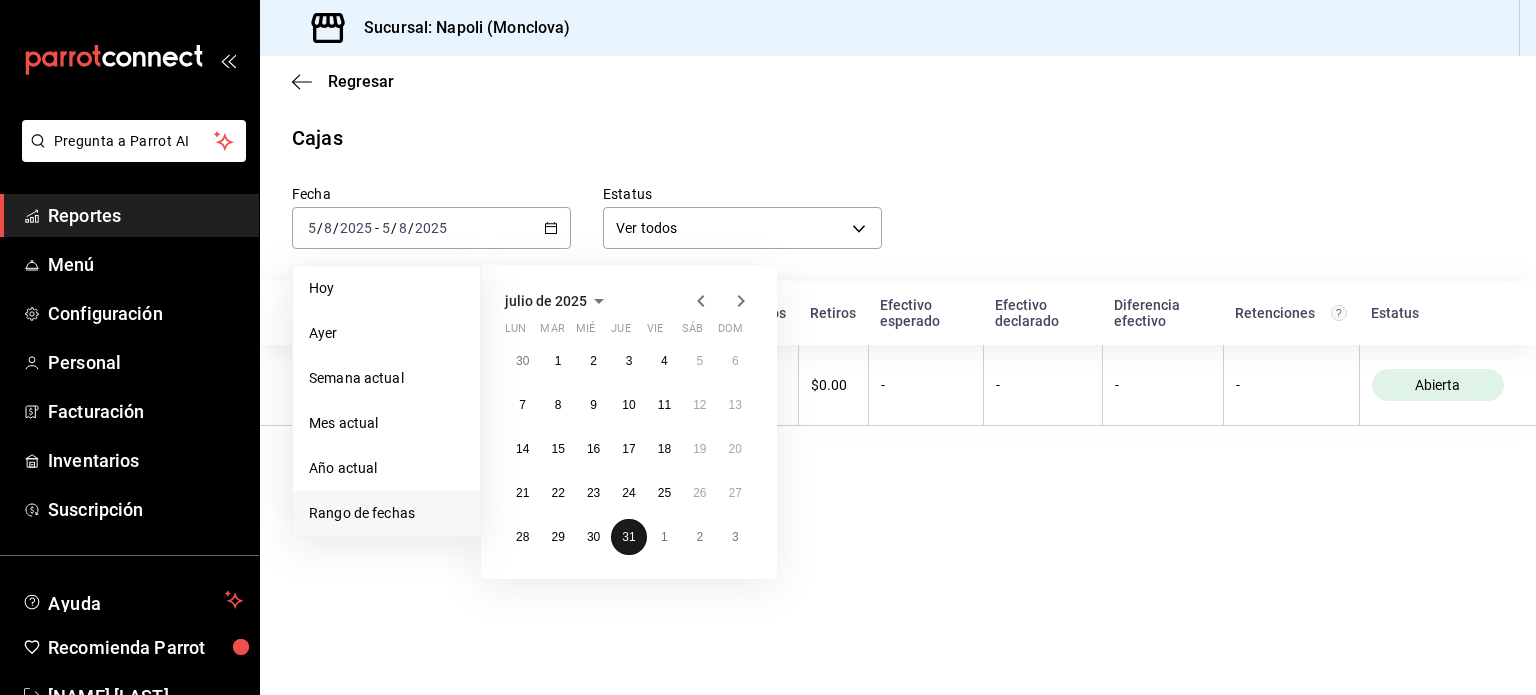 click on "31" at bounding box center (628, 537) 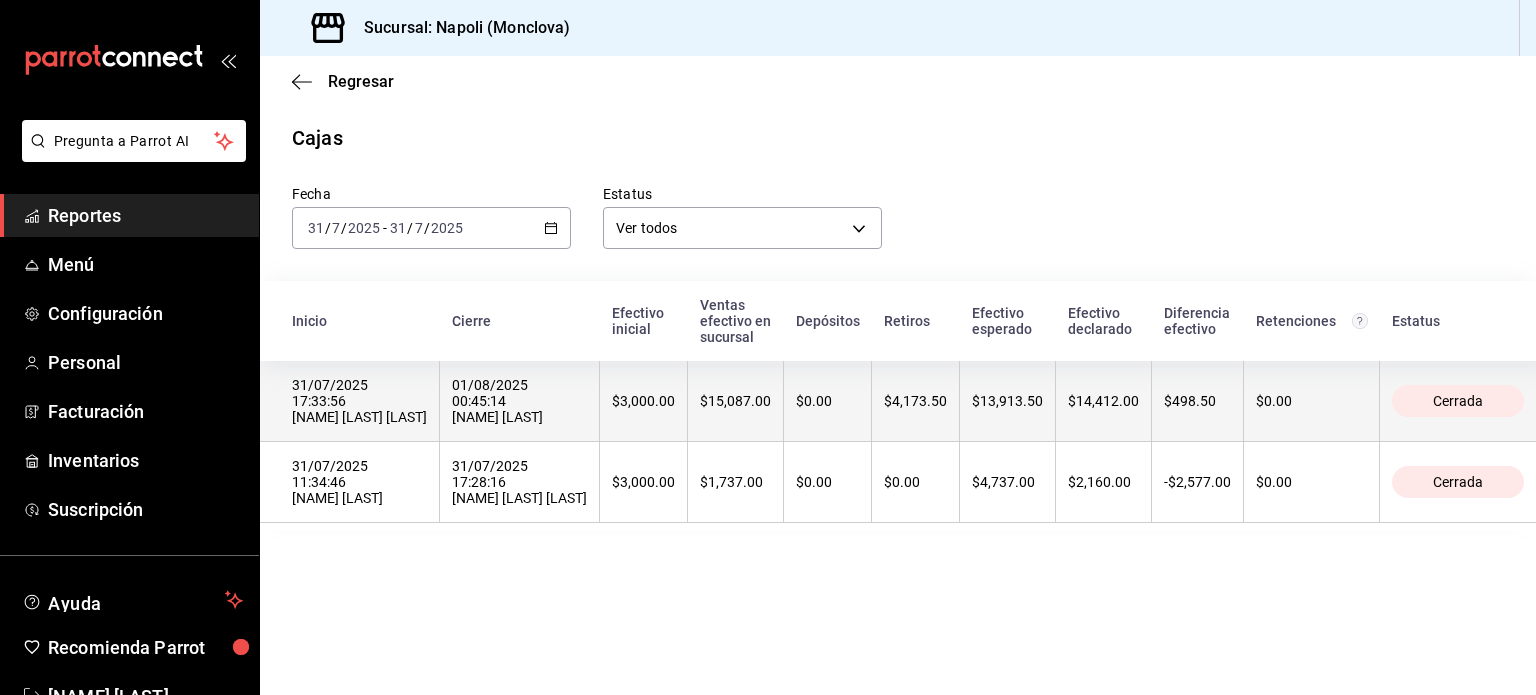 click on "01/08/2025
00:45:14
[NAME] [LAST]" at bounding box center [519, 401] 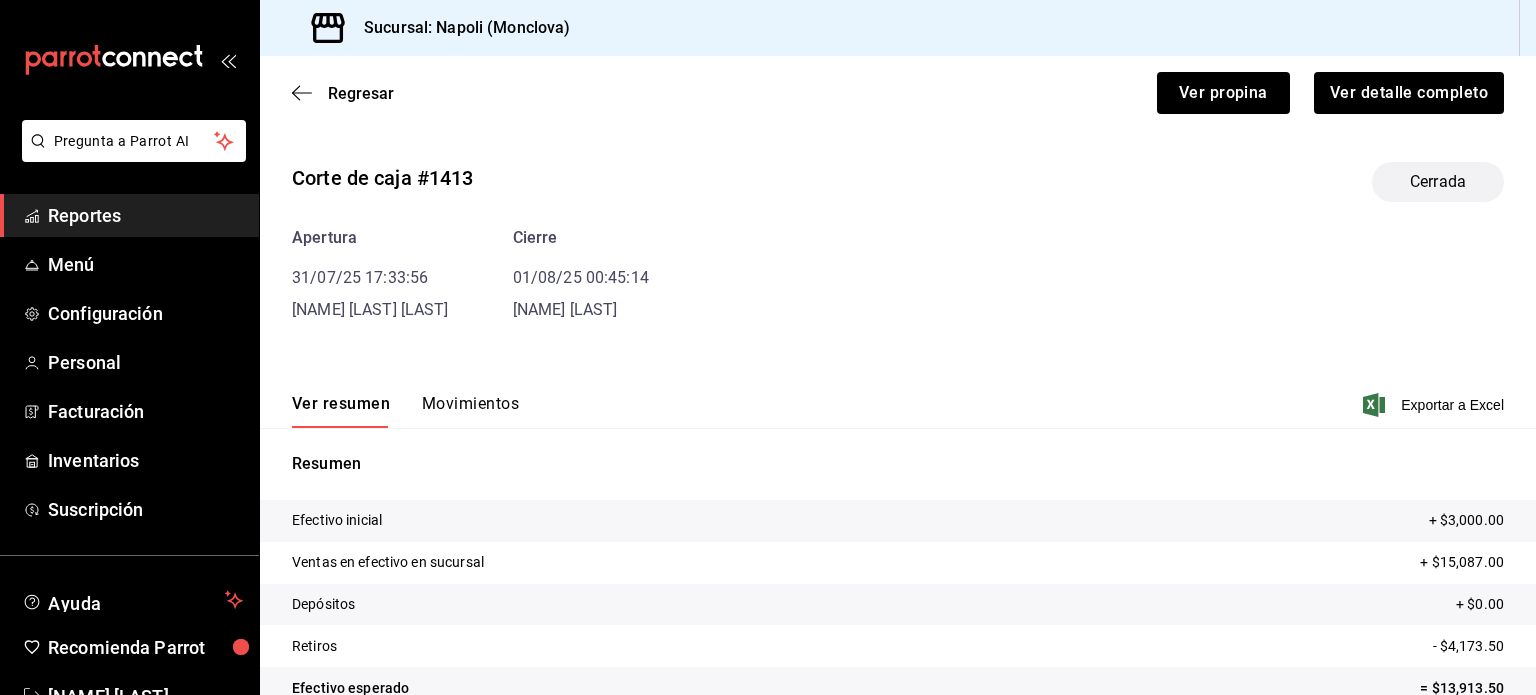 click on "Regresar Ver propina Ver detalle completo Corte de caja  #1413 Cerrada Apertura 31/07/25 17:33:56 [NAME] [LAST] Cierre 01/08/25 00:45:14 [NAME] [LAST] Ver resumen Movimientos Exportar a Excel Resumen Efectivo inicial + $3,000.00 Ventas en efectivo en sucursal + $15,087.00 Depósitos + $0.00 Retiros - $4,173.50 Efectivo esperado = $13,913.50 Efectivo declarado al corte  $14,412.00 Diferencia  $498.50" at bounding box center (898, 436) 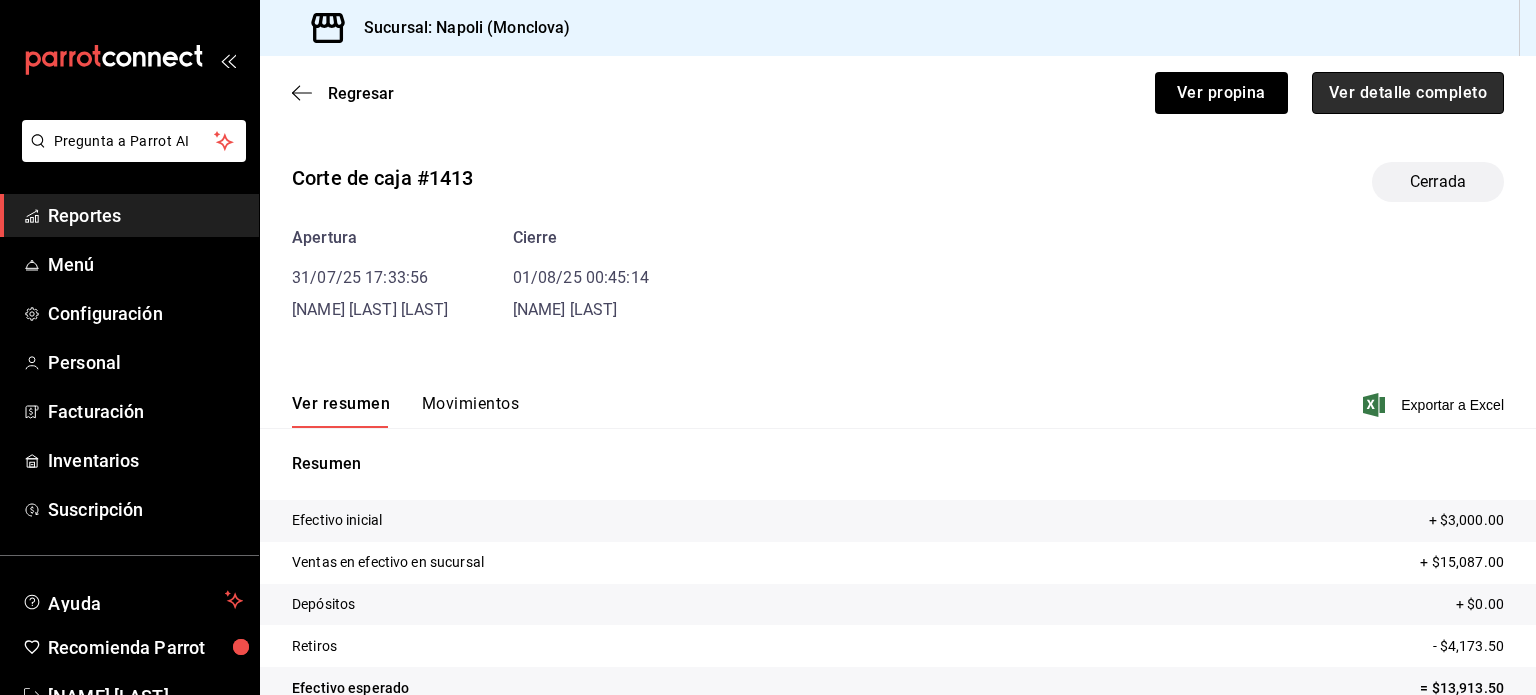 click on "Ver detalle completo" at bounding box center (1408, 93) 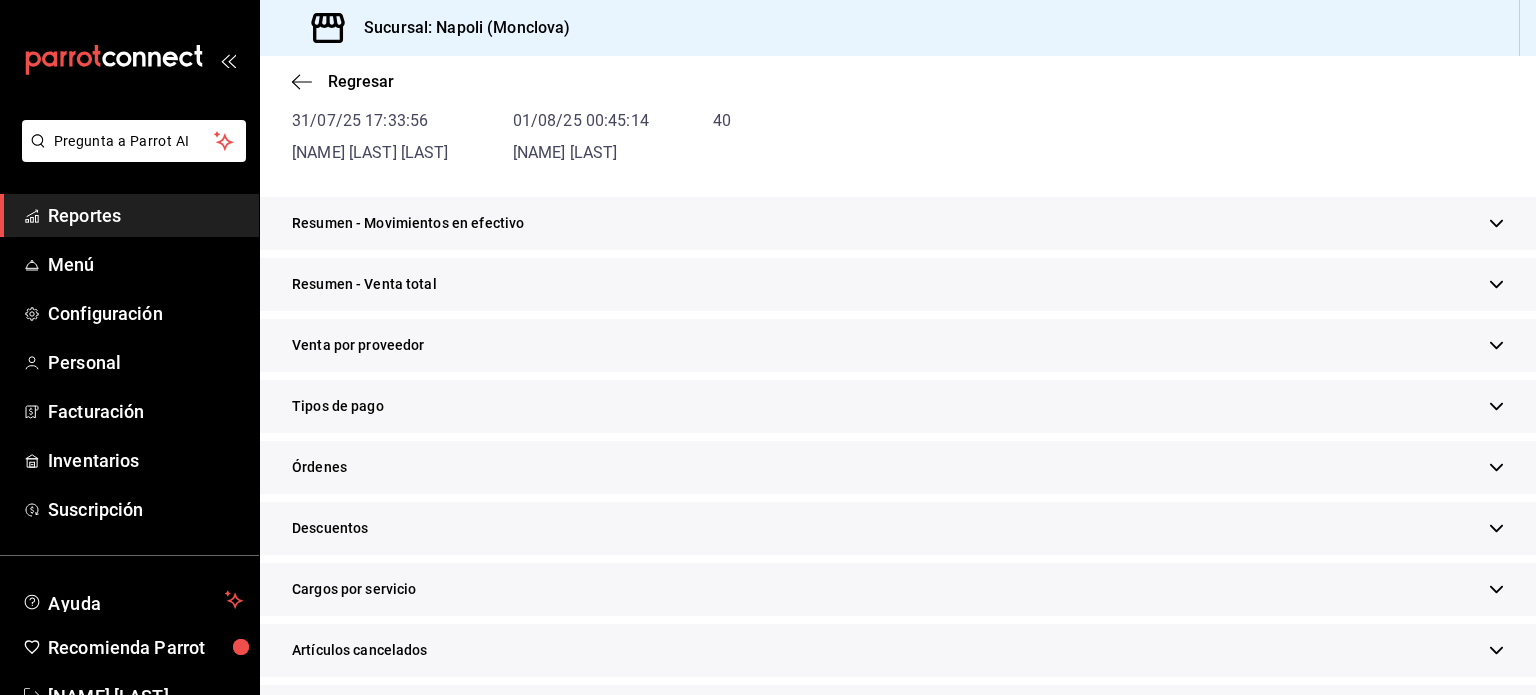 scroll, scrollTop: 204, scrollLeft: 0, axis: vertical 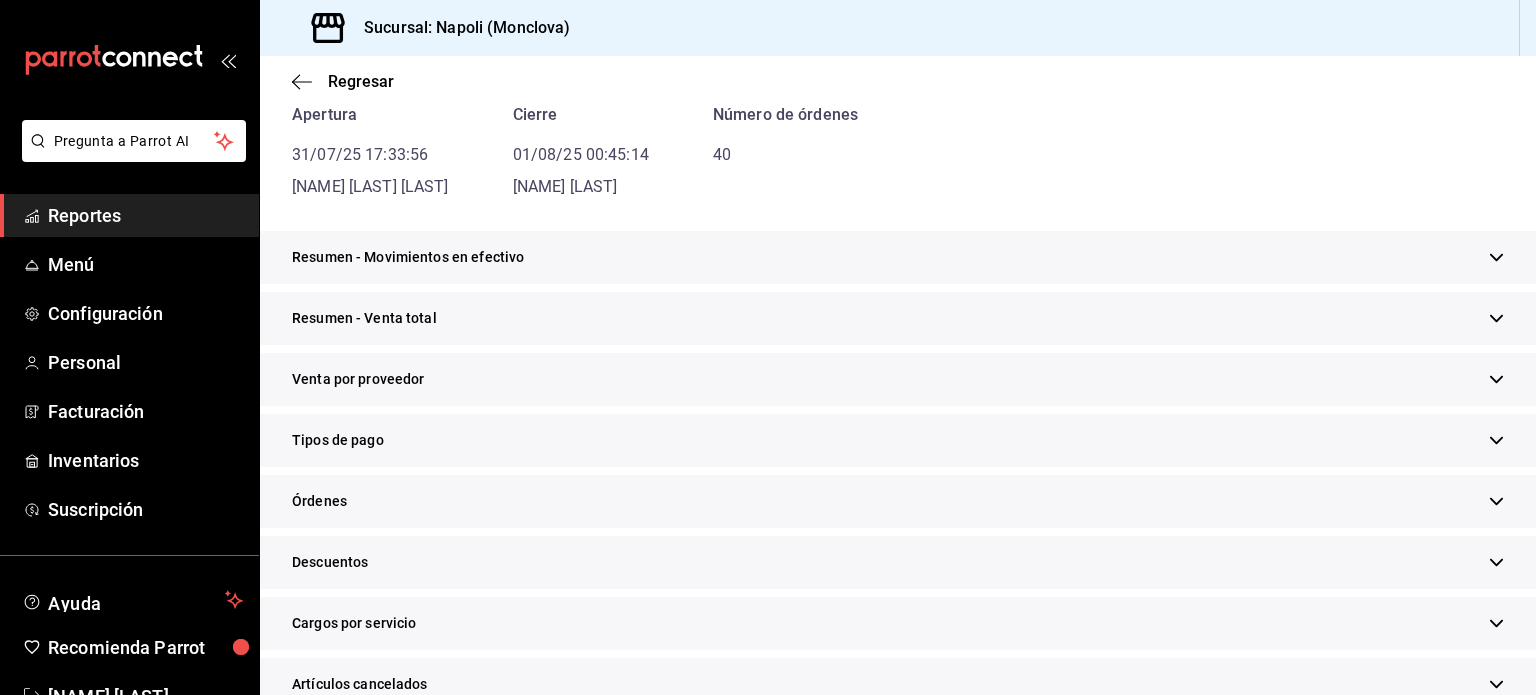 click on "Resumen - Movimientos en efectivo" at bounding box center (898, 257) 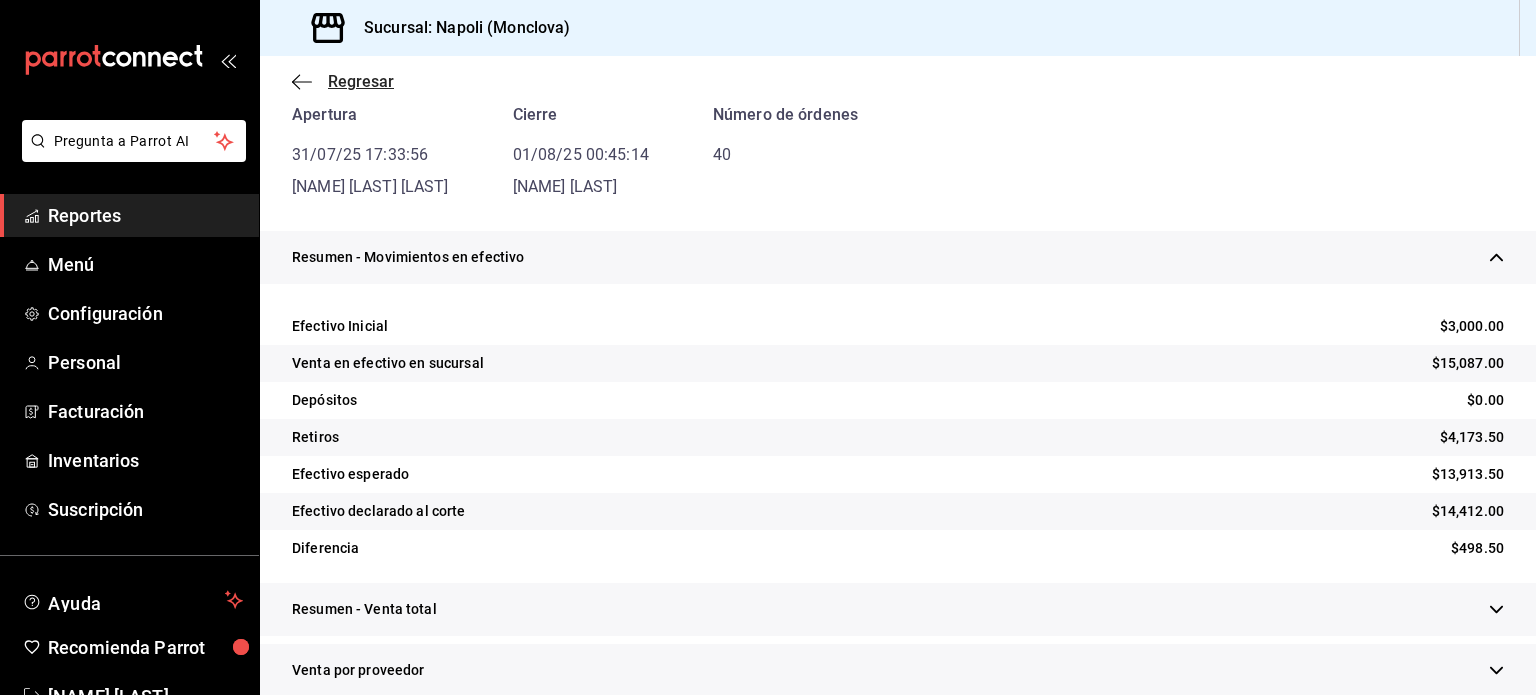 click on "Regresar" at bounding box center (361, 81) 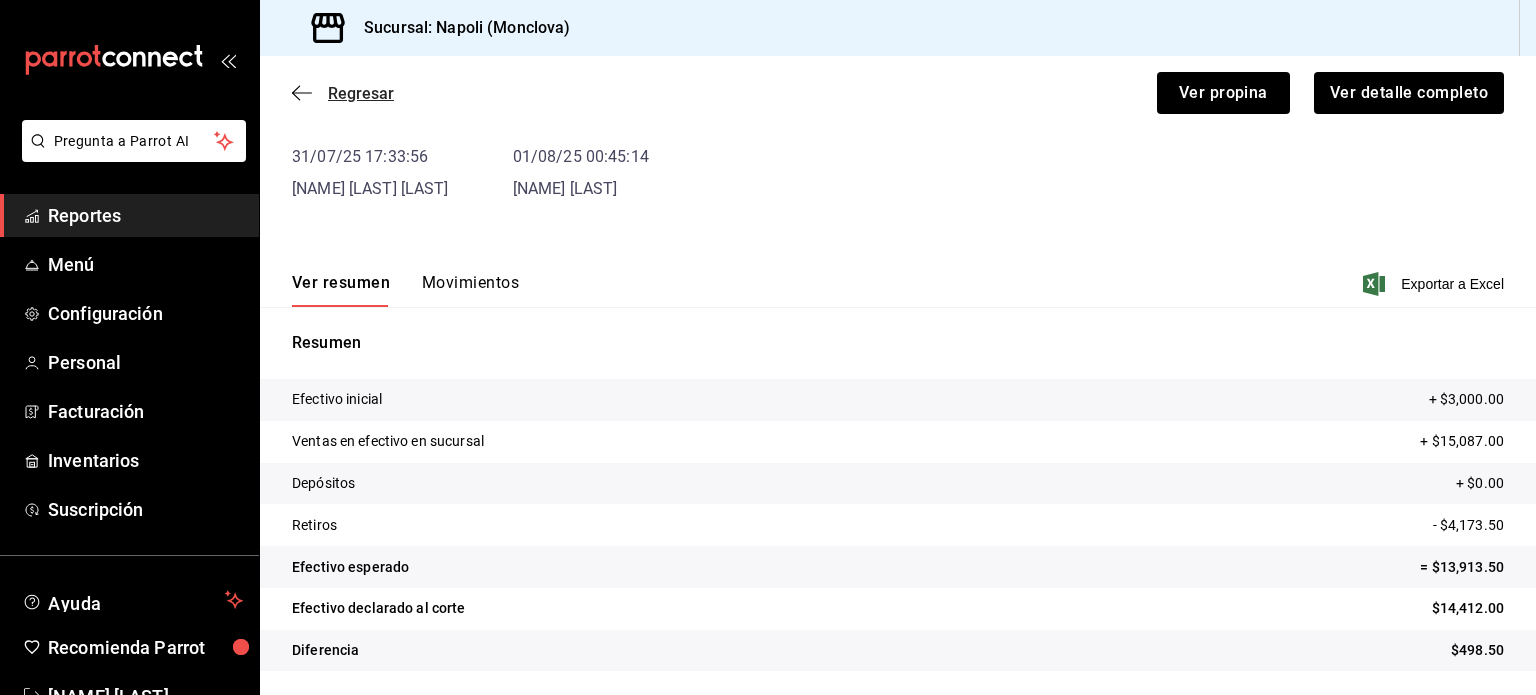 scroll, scrollTop: 121, scrollLeft: 0, axis: vertical 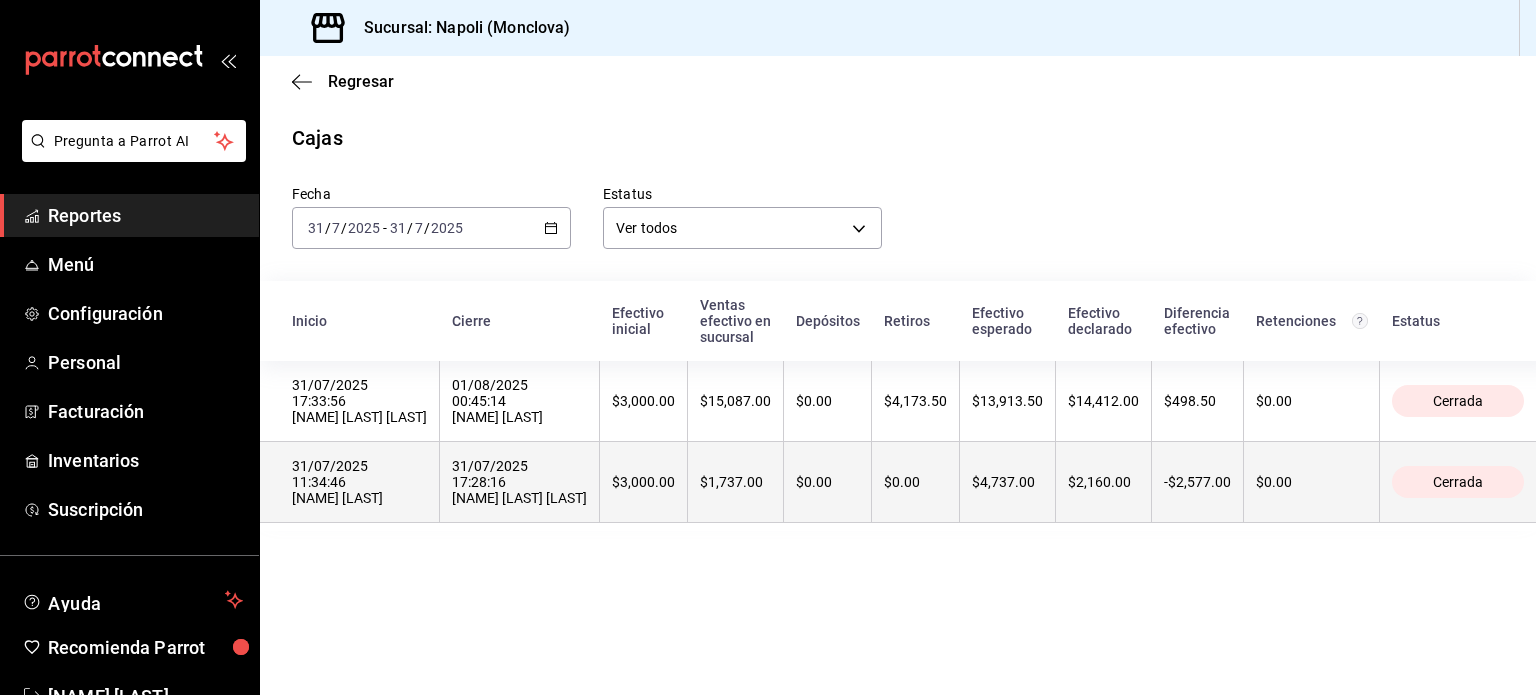 click on "31/07/2025
17:28:16
[NAME] [LAST] [LAST]" at bounding box center (519, 482) 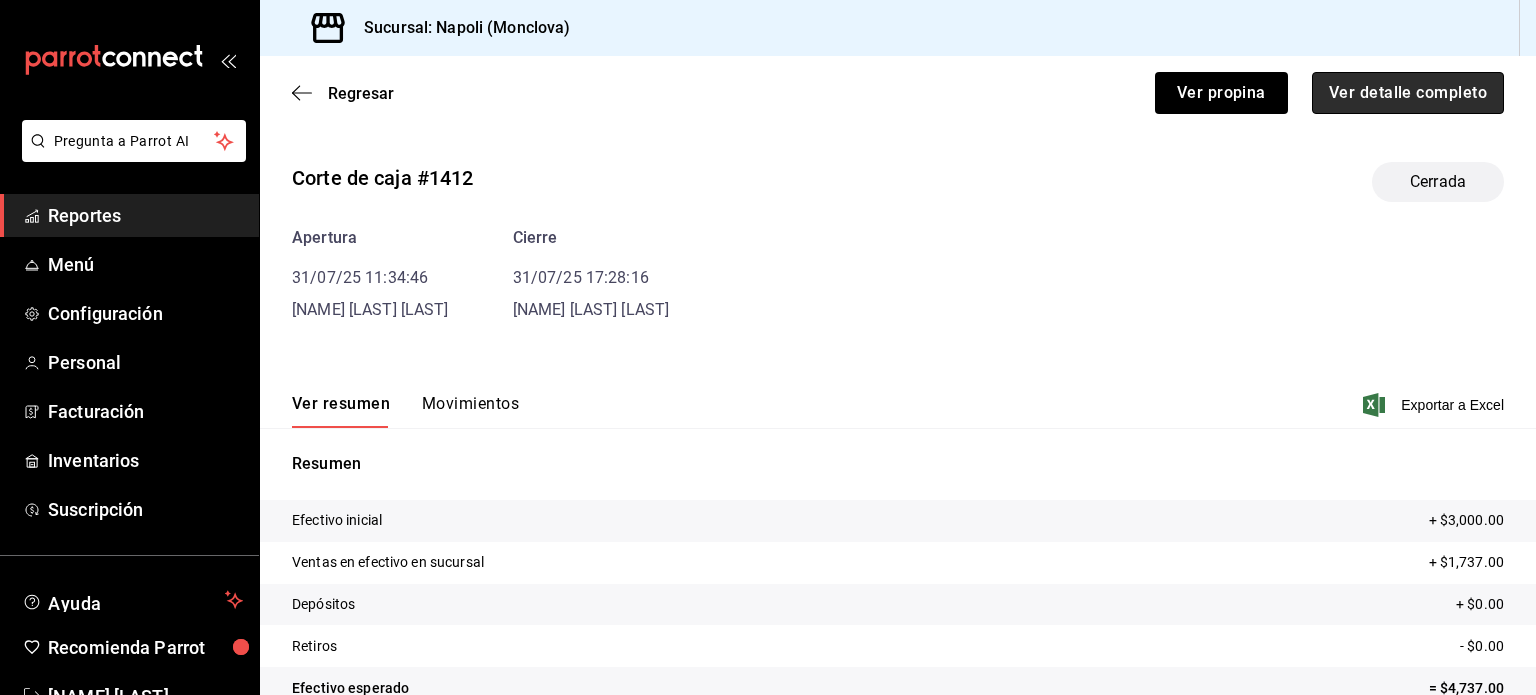 click on "Ver detalle completo" at bounding box center [1408, 93] 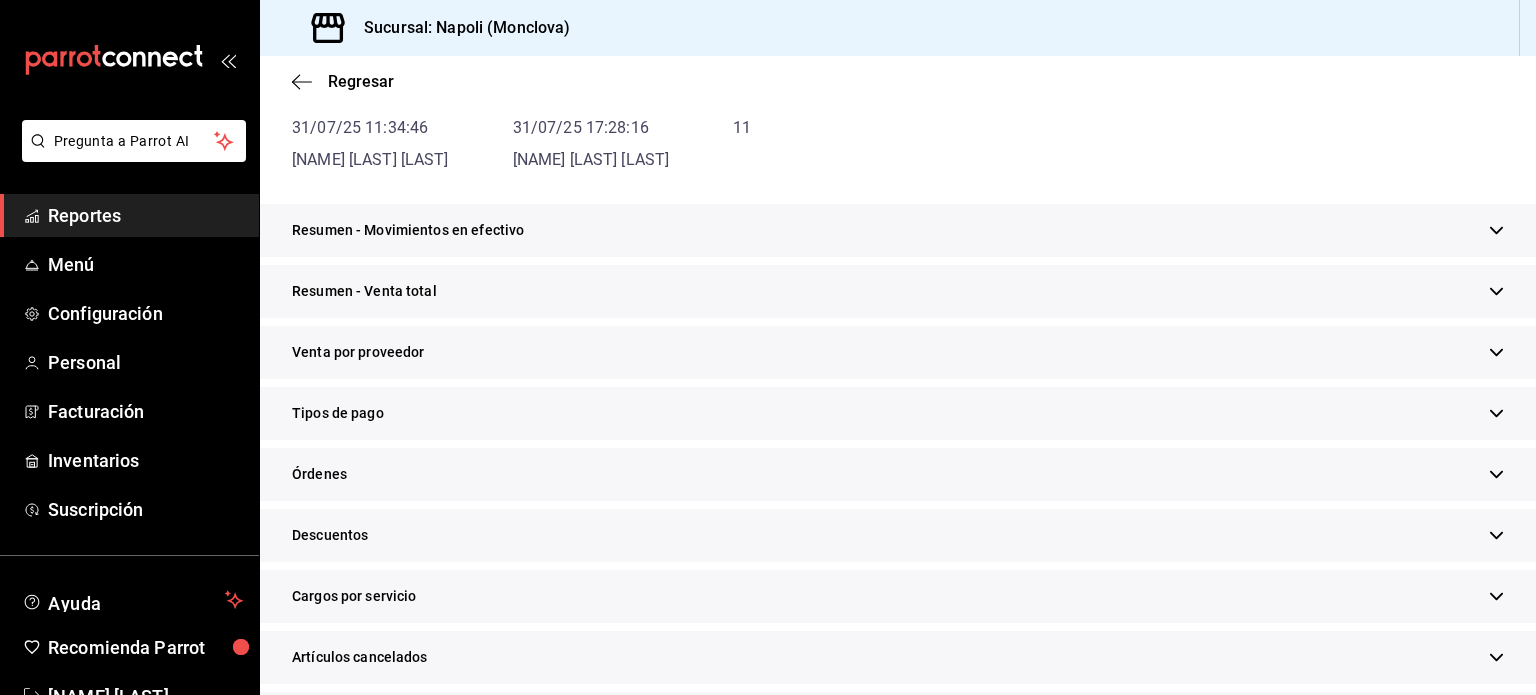 scroll, scrollTop: 200, scrollLeft: 0, axis: vertical 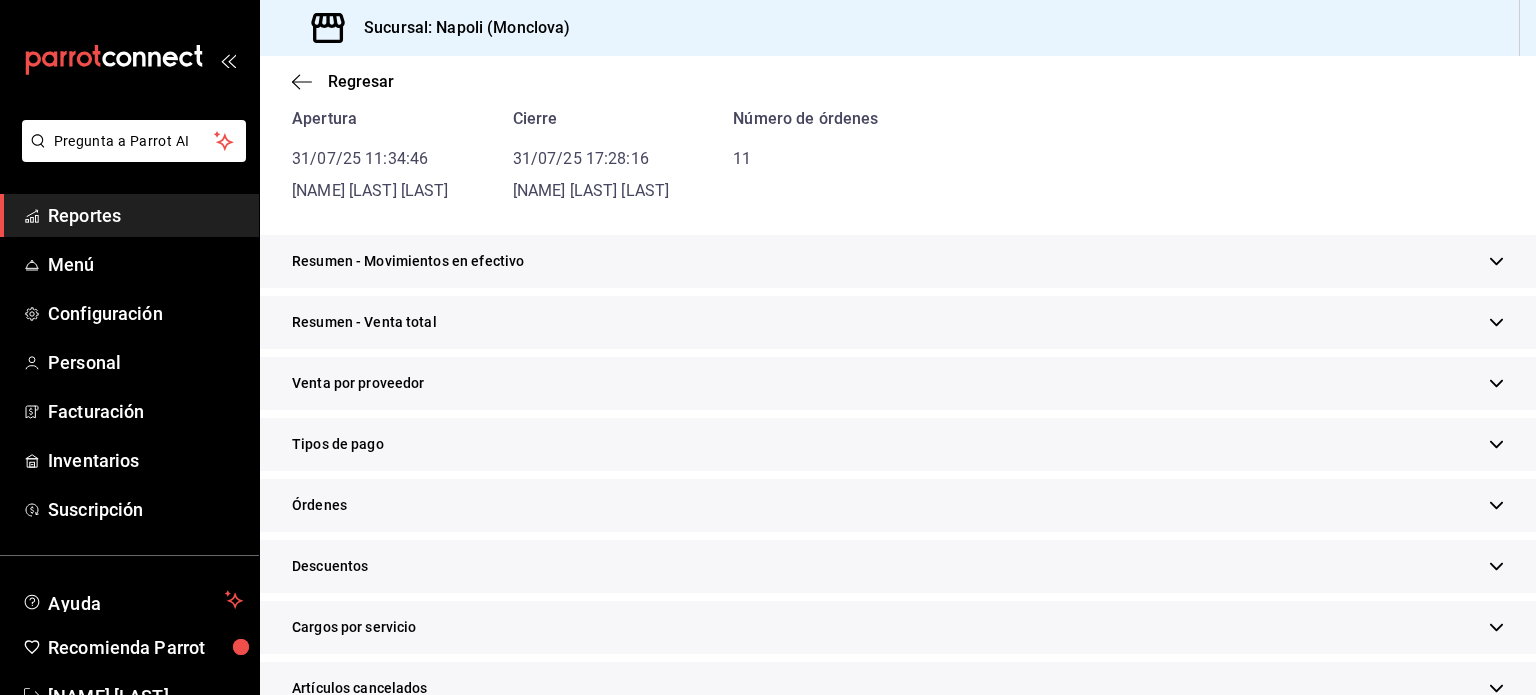 click on "Resumen - Movimientos en efectivo" at bounding box center (898, 261) 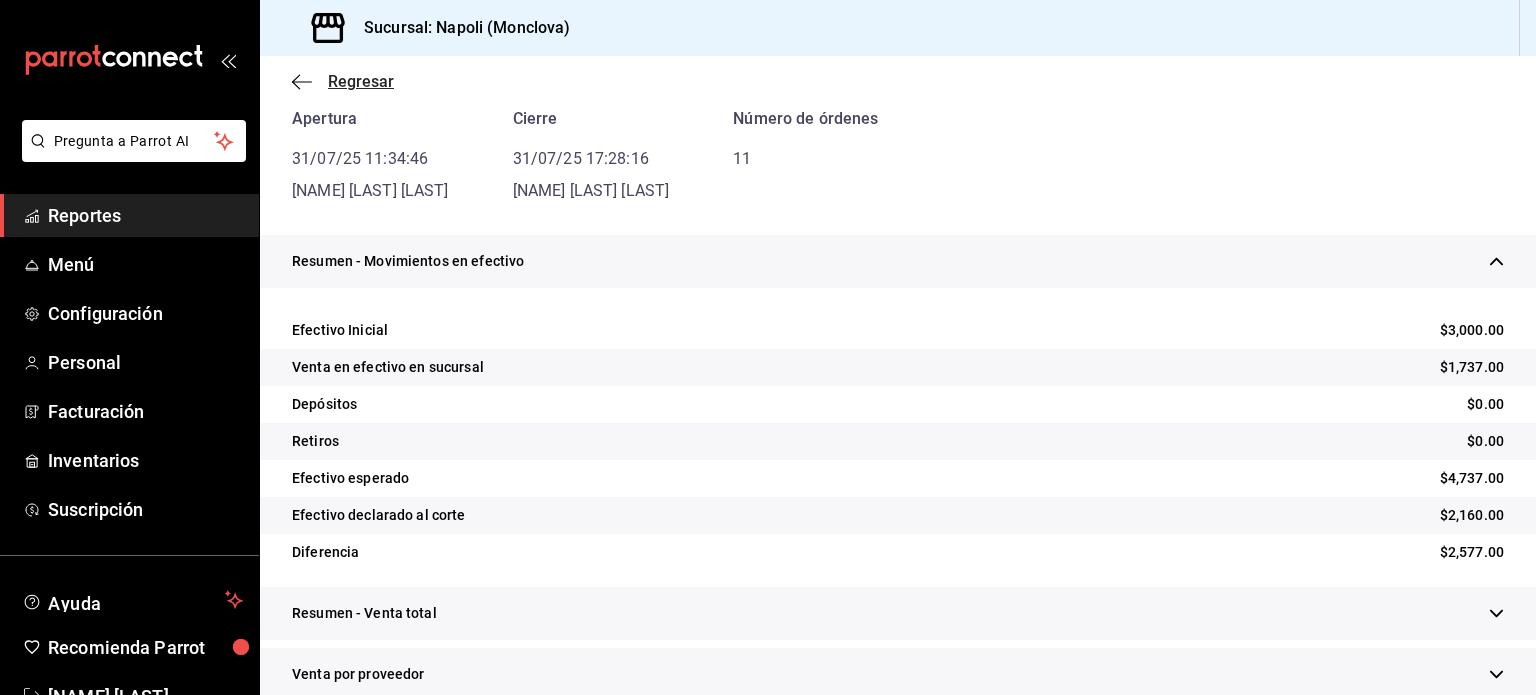 click on "Regresar" at bounding box center (361, 81) 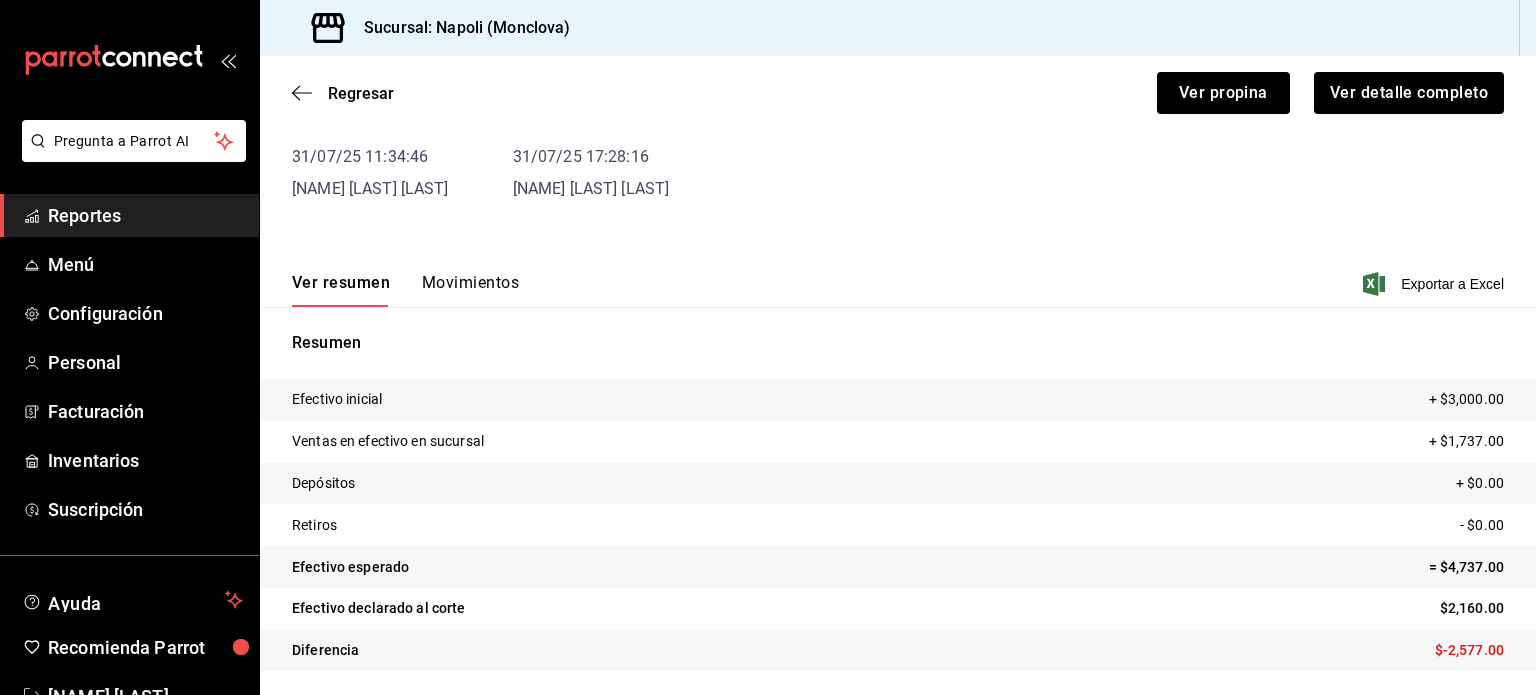 scroll, scrollTop: 121, scrollLeft: 0, axis: vertical 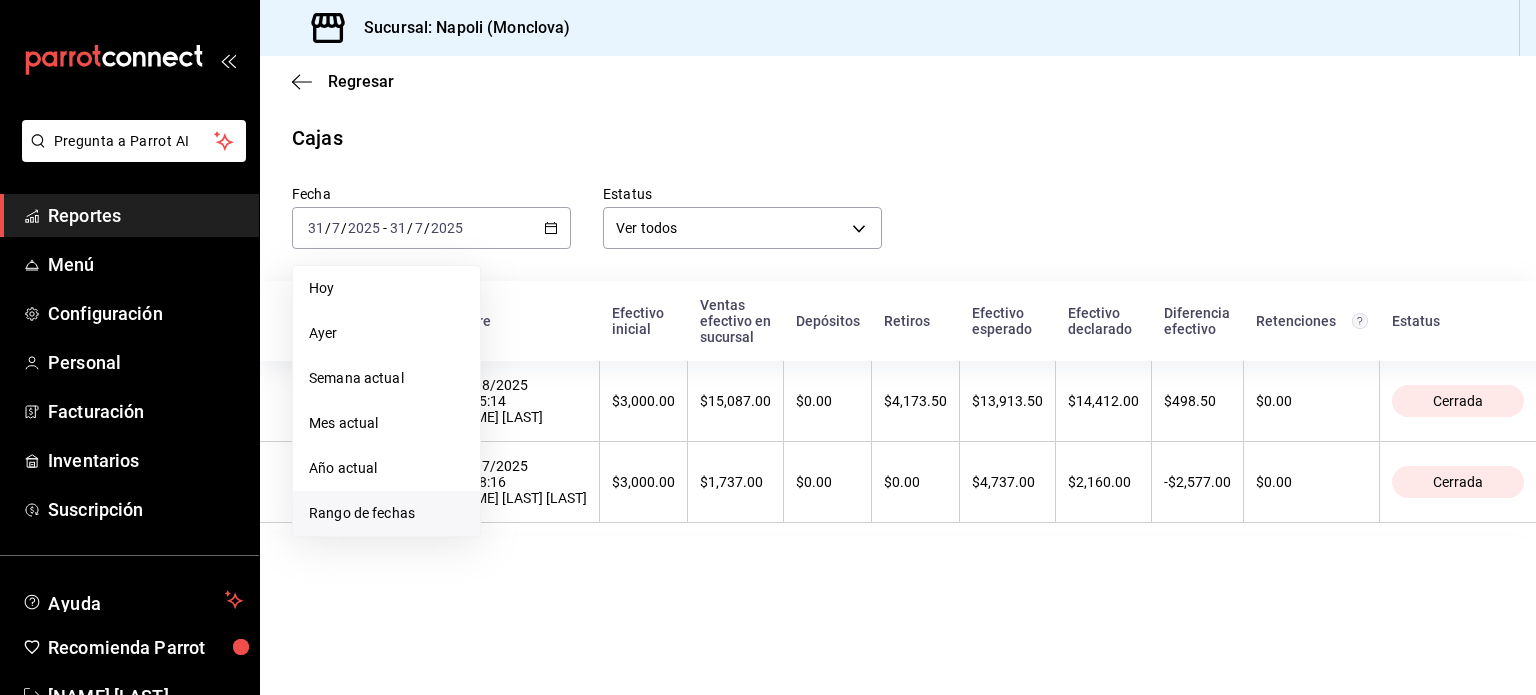 click on "Rango de fechas" at bounding box center [386, 513] 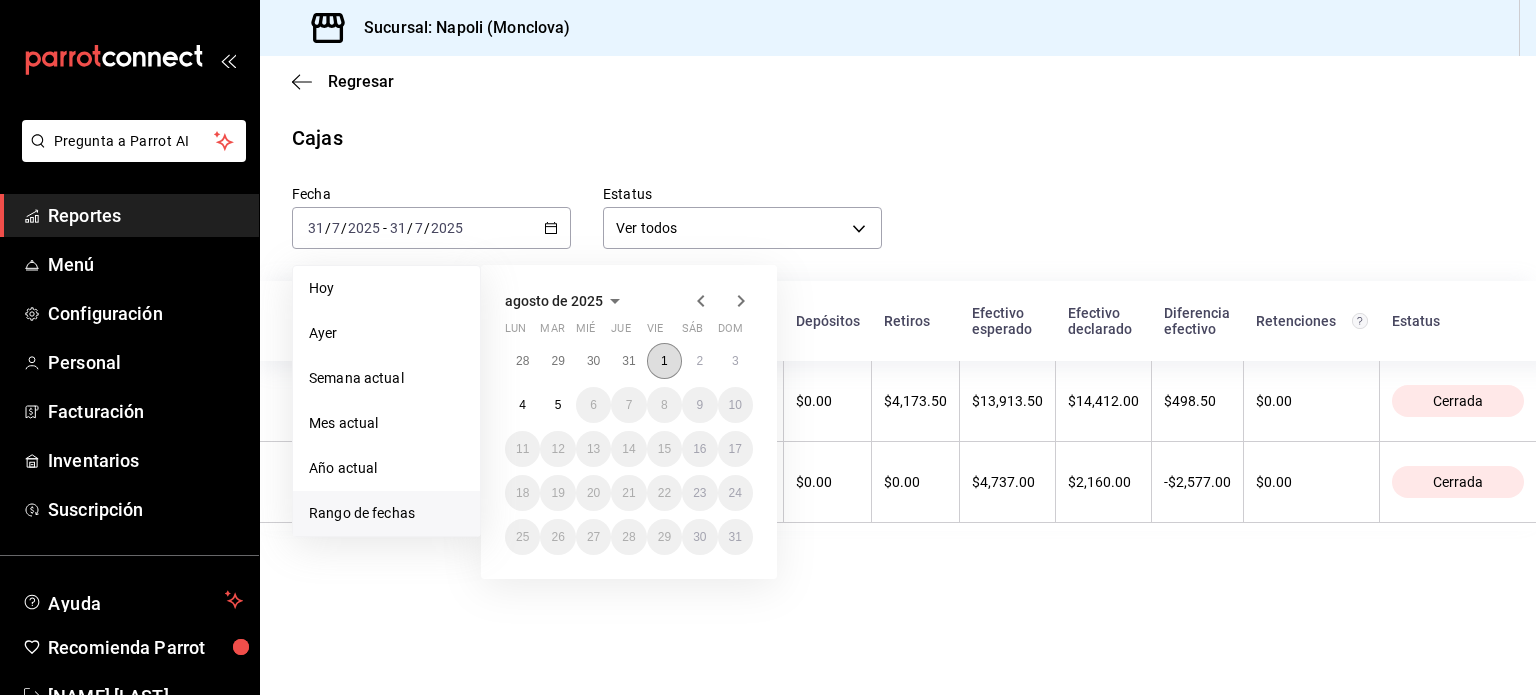 click on "1" at bounding box center [664, 361] 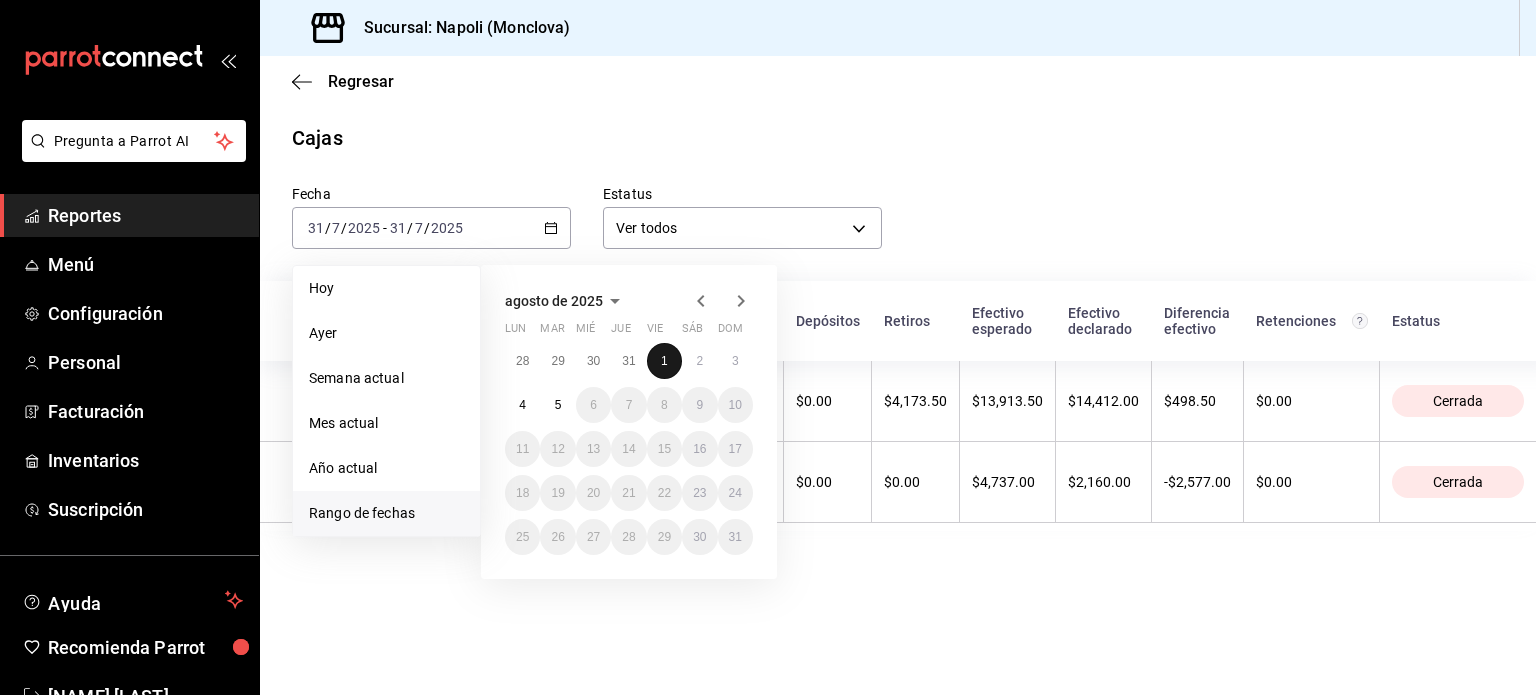 click on "1" at bounding box center (664, 361) 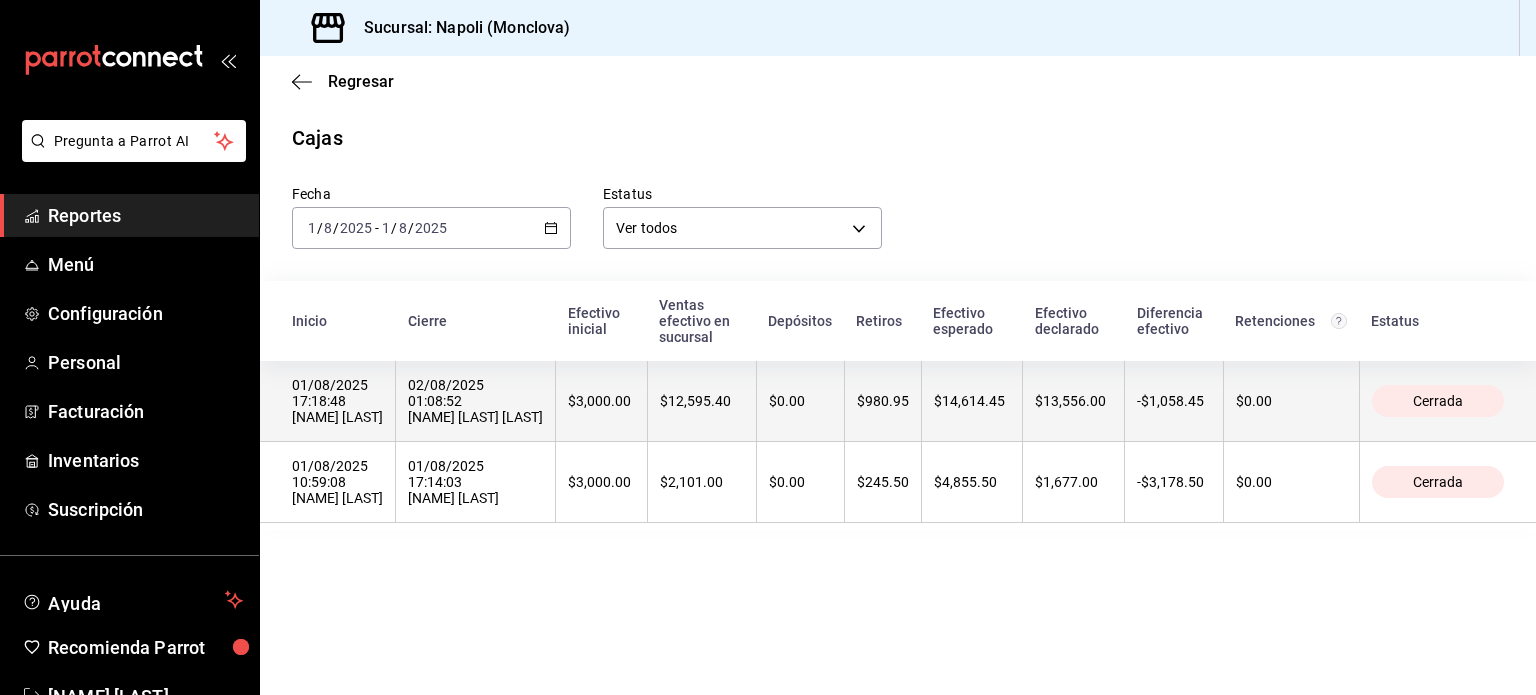 click on "02/08/2025
01:08:52
[NAME] [LAST] [LAST]" at bounding box center (475, 401) 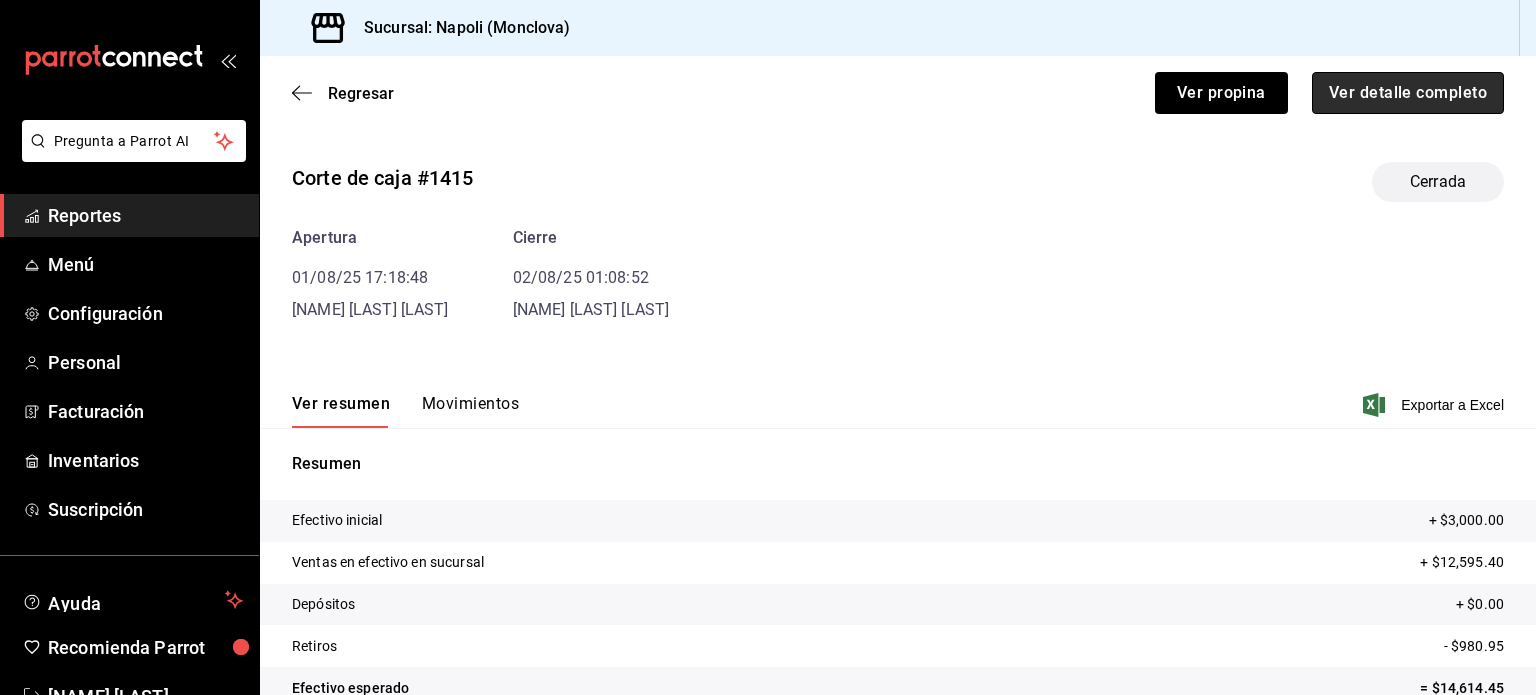 click on "Ver detalle completo" at bounding box center [1408, 93] 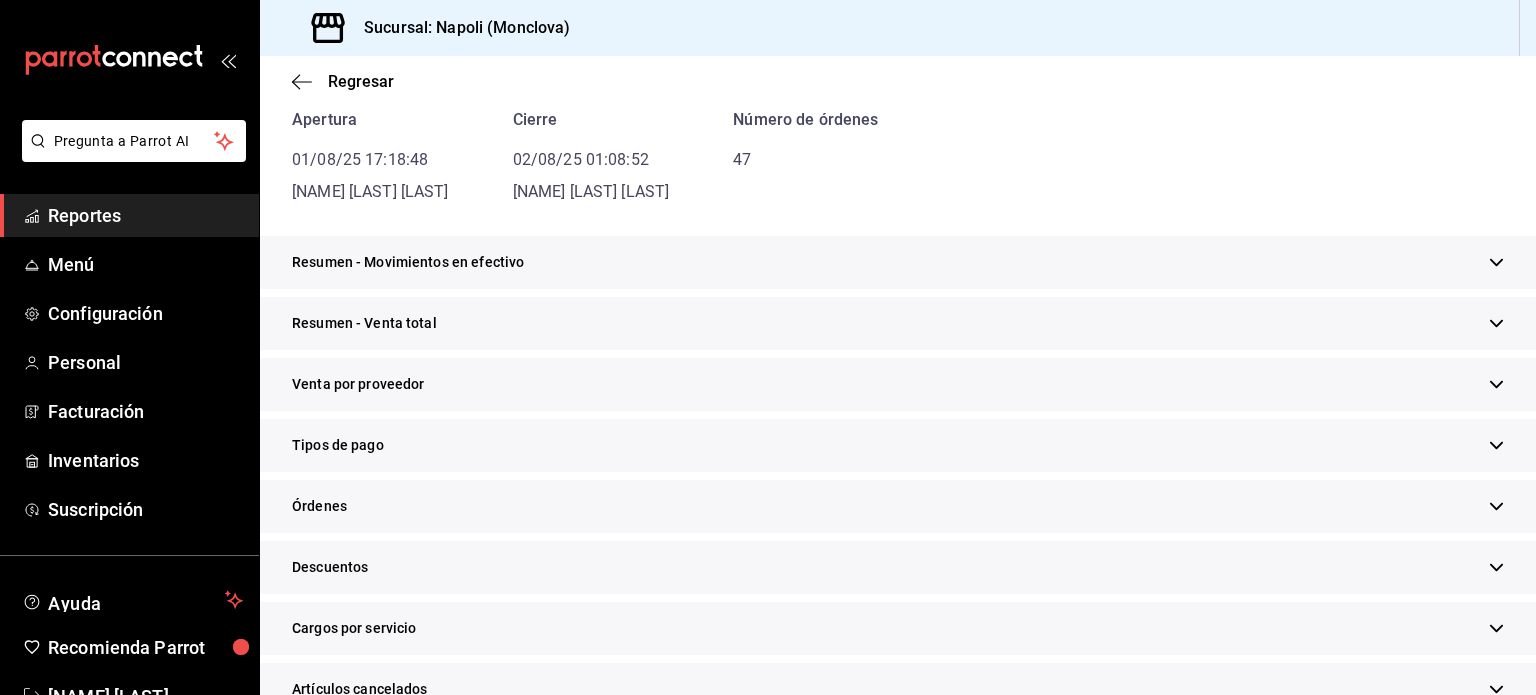 scroll, scrollTop: 200, scrollLeft: 0, axis: vertical 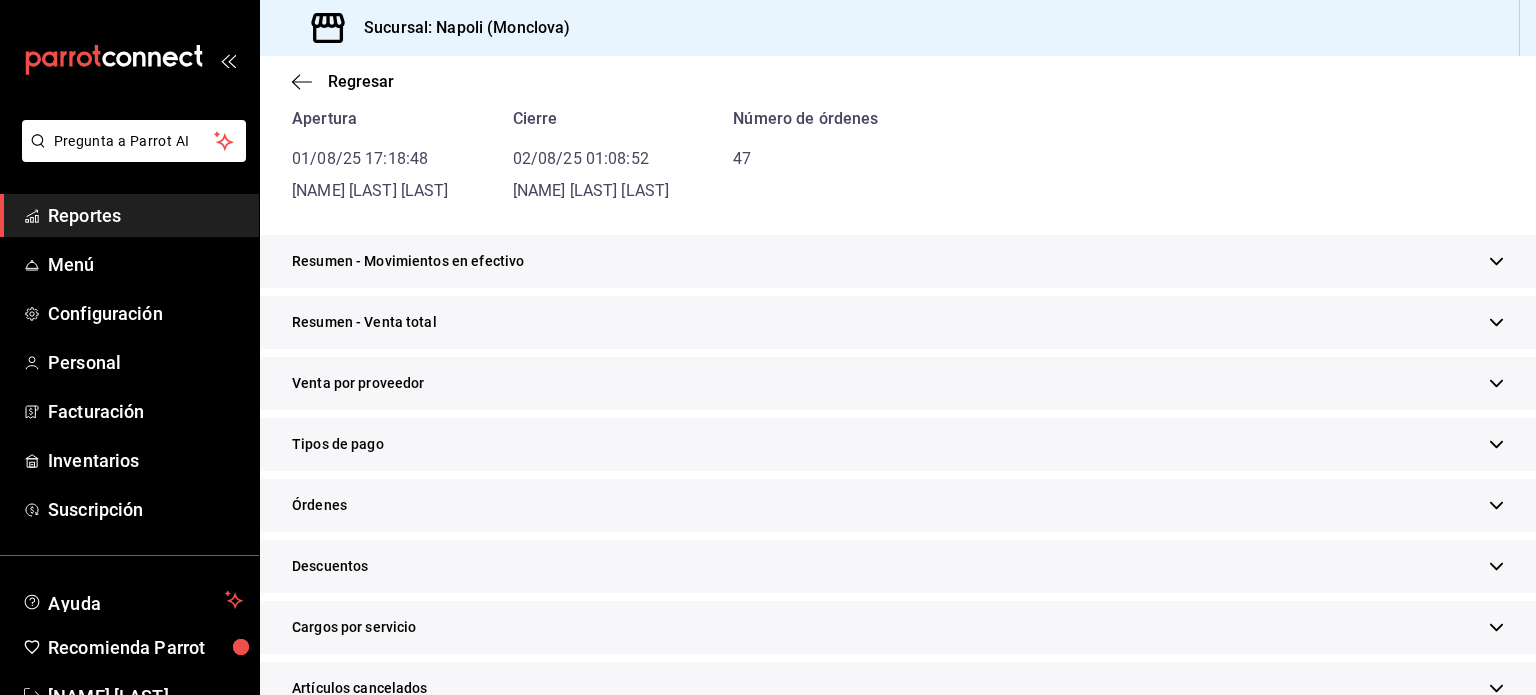 click 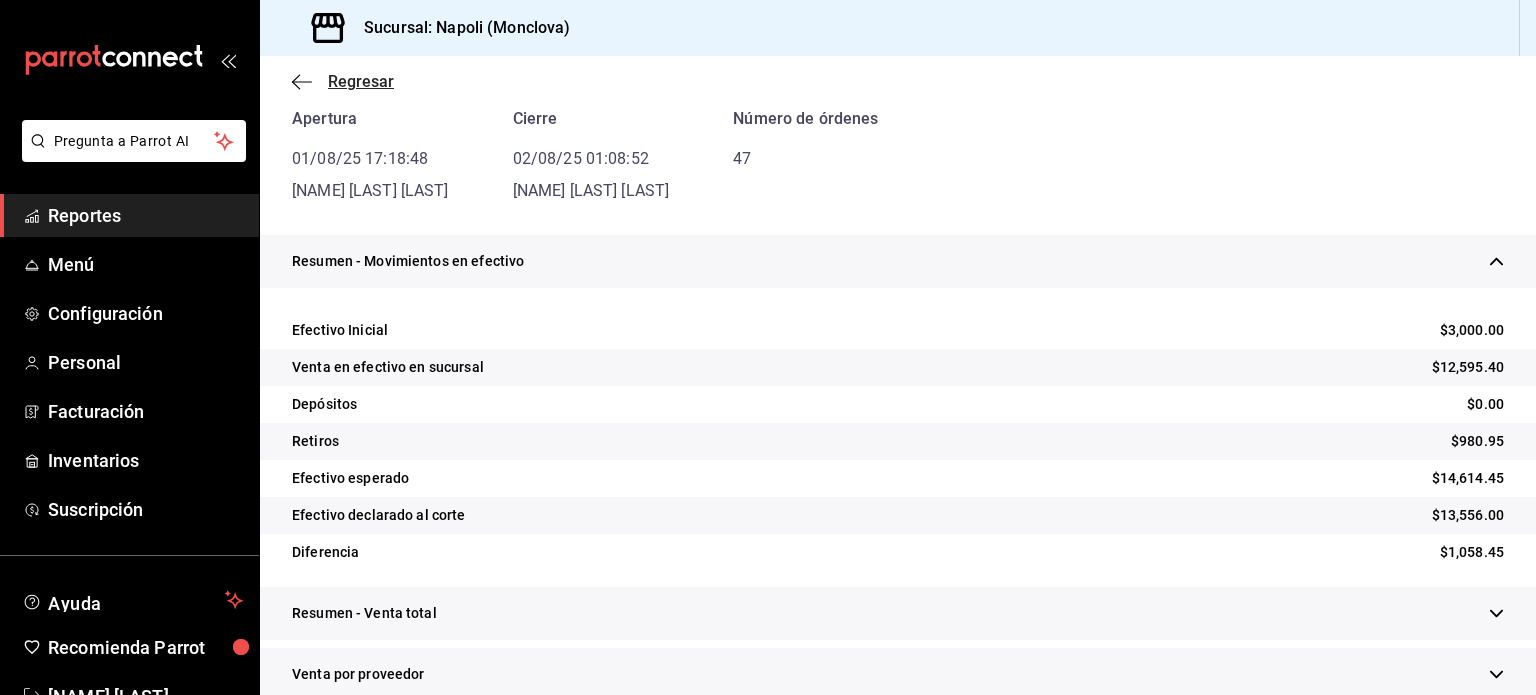 click on "Regresar" at bounding box center (361, 81) 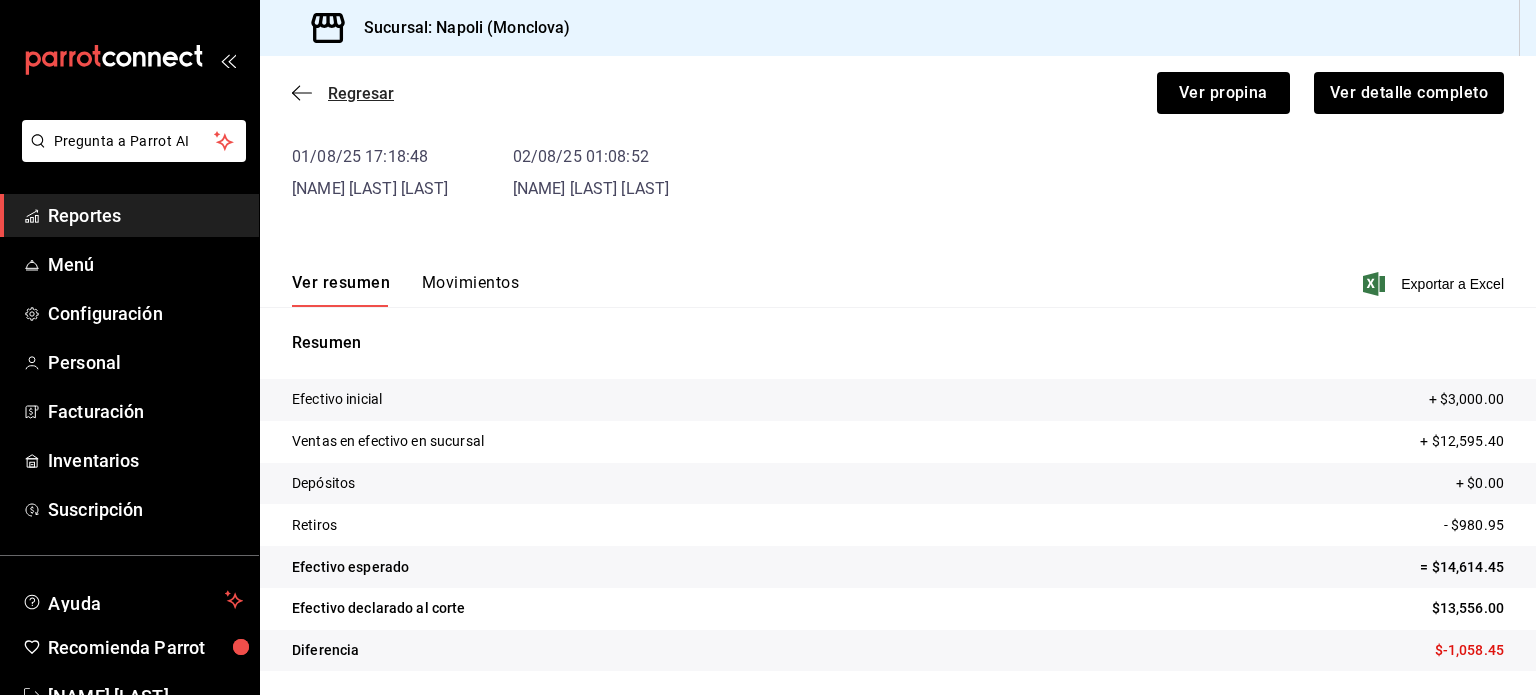 scroll, scrollTop: 121, scrollLeft: 0, axis: vertical 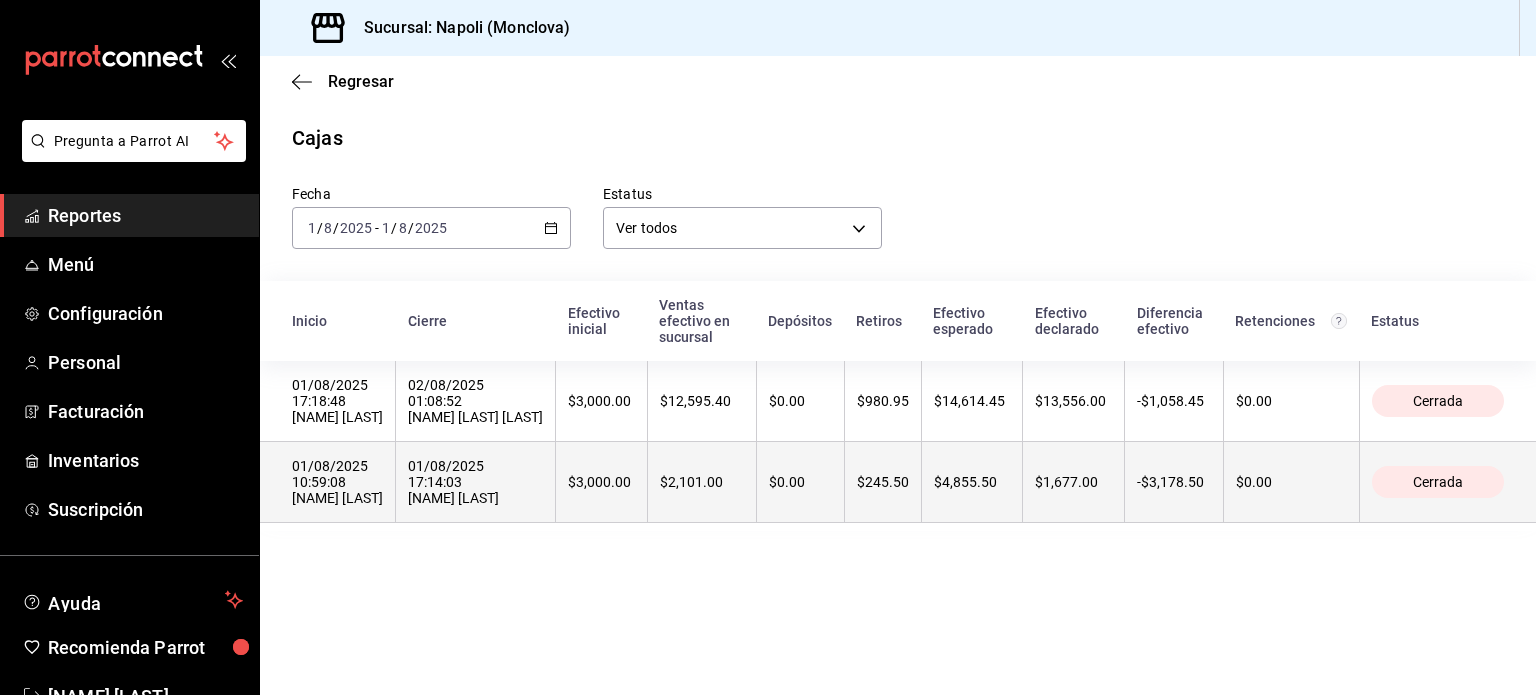 click on "01/08/2025
17:14:03
[NAME] [LAST]" at bounding box center (475, 482) 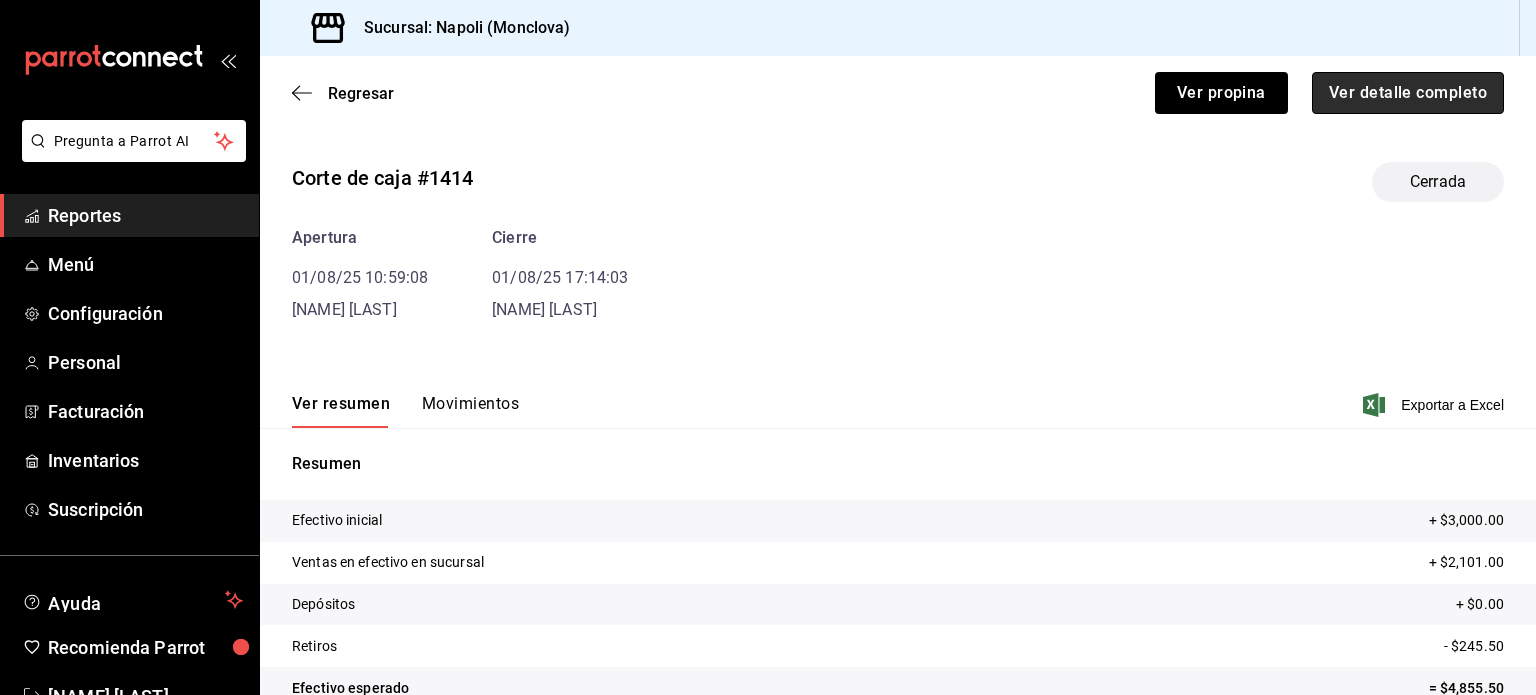 click on "Ver detalle completo" at bounding box center (1408, 93) 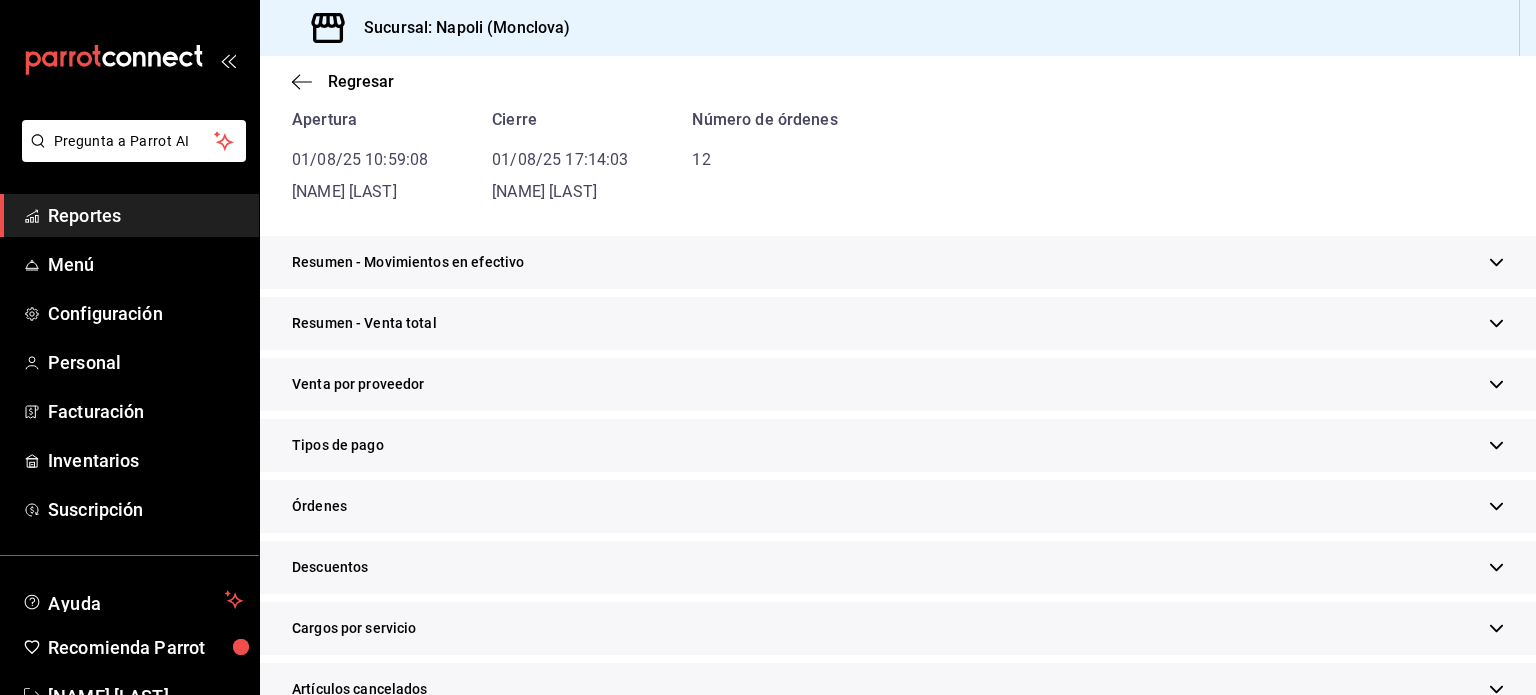scroll, scrollTop: 200, scrollLeft: 0, axis: vertical 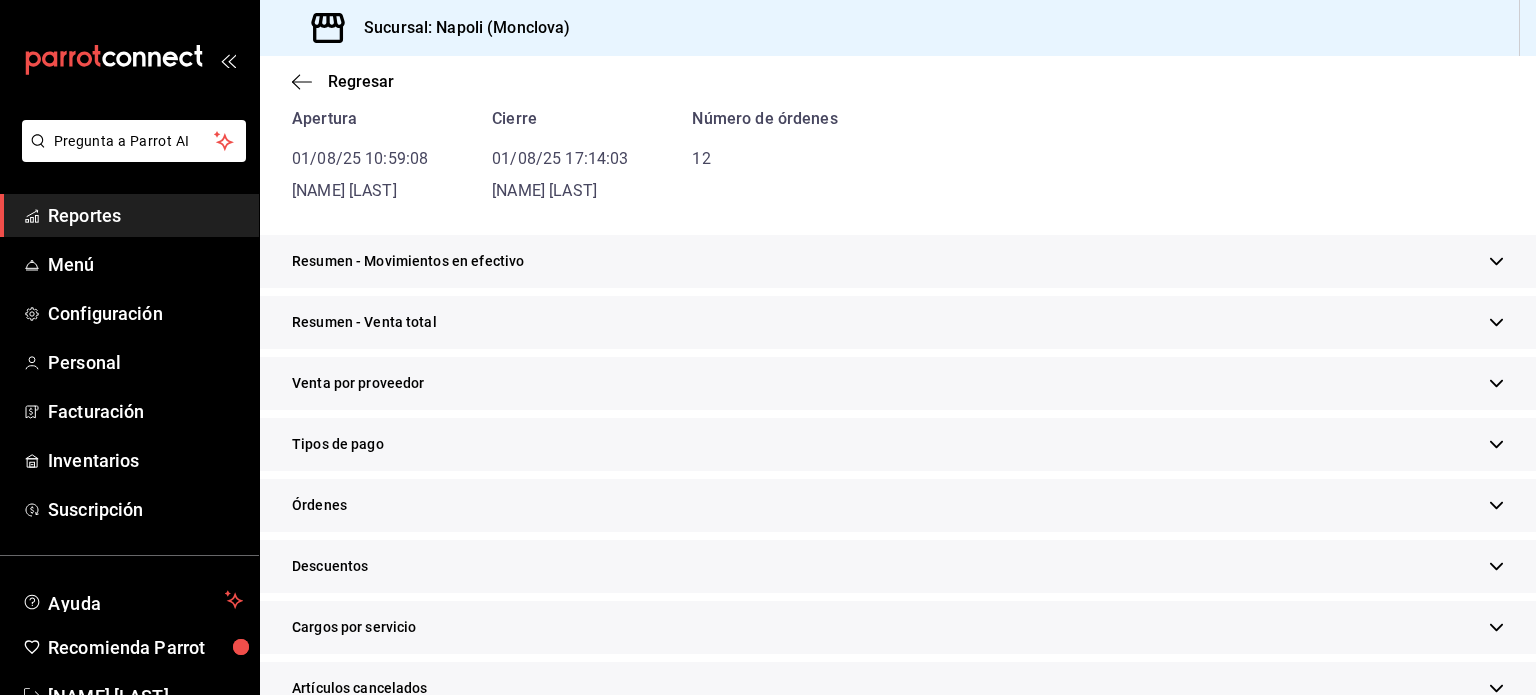 click on "Resumen - Movimientos en efectivo" at bounding box center [898, 261] 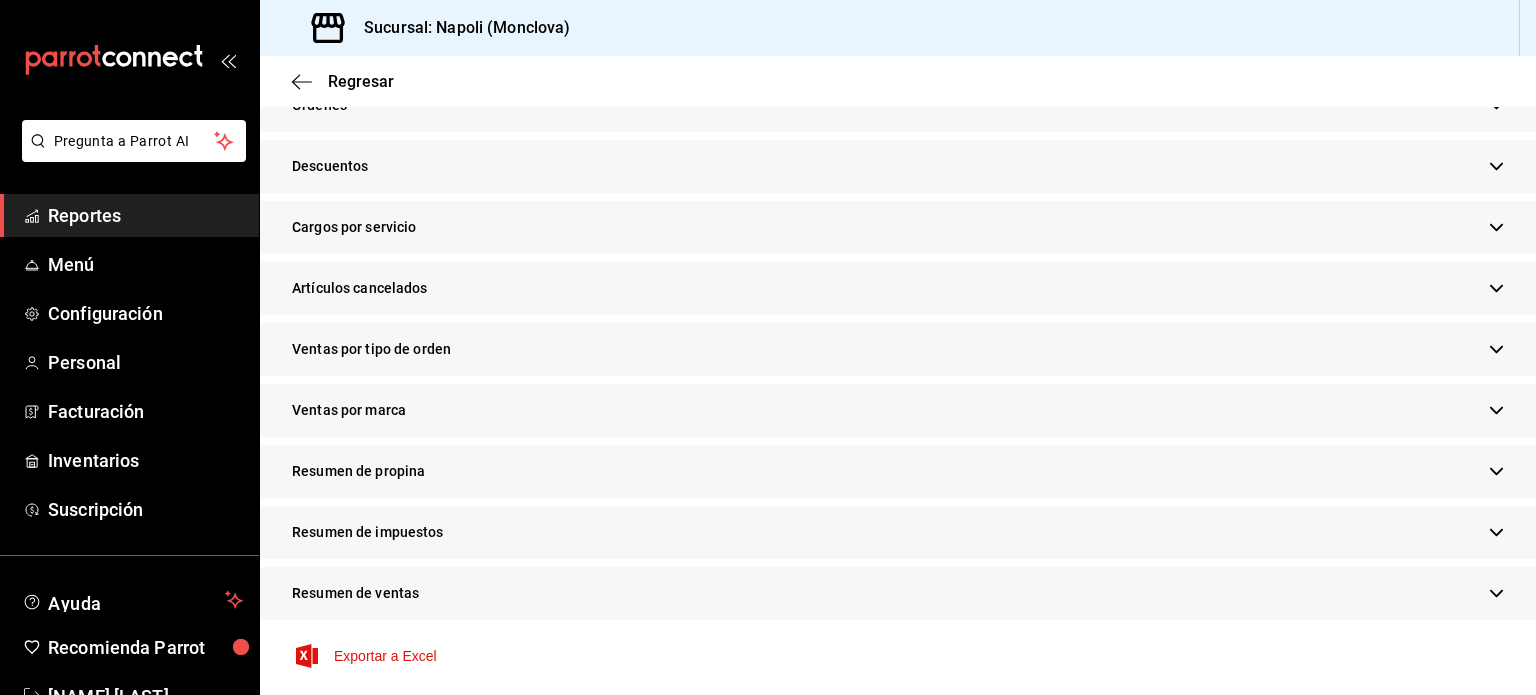 scroll, scrollTop: 896, scrollLeft: 0, axis: vertical 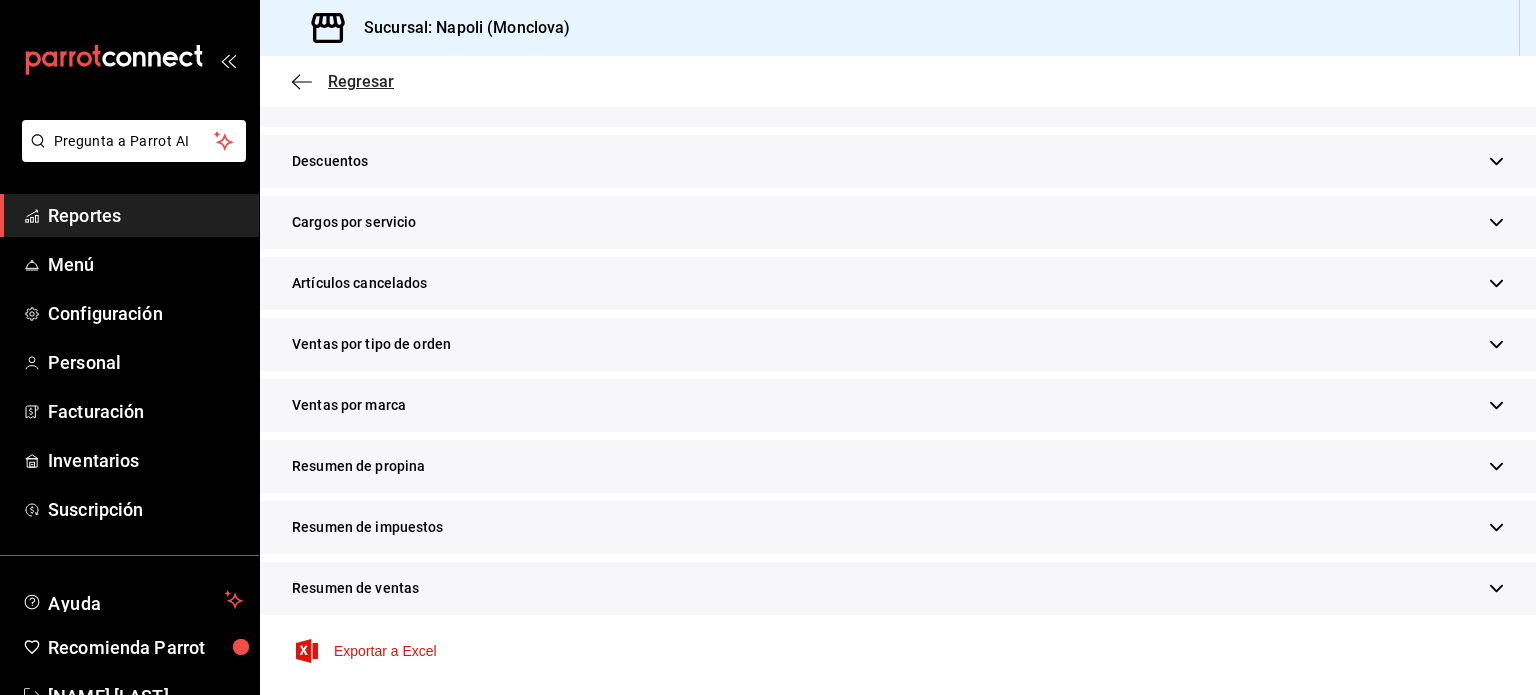 type 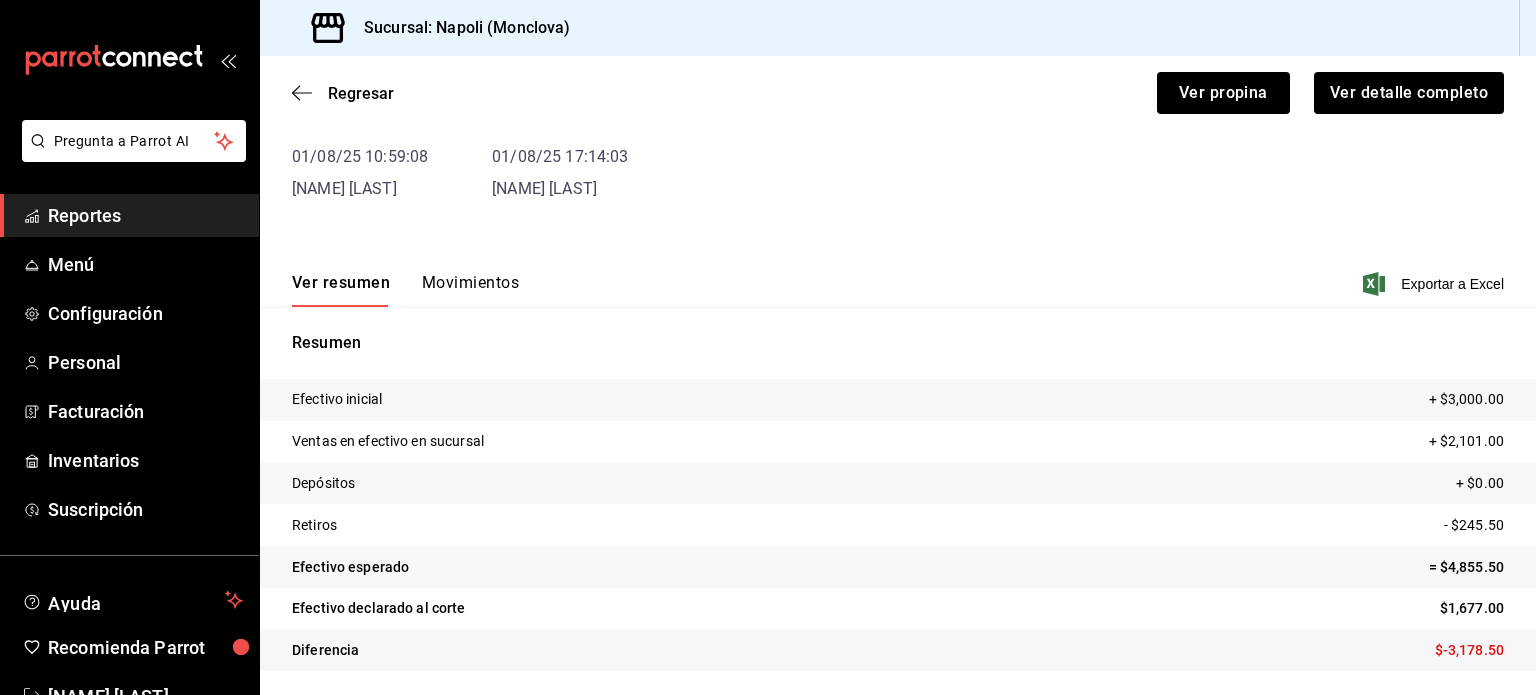 scroll, scrollTop: 121, scrollLeft: 0, axis: vertical 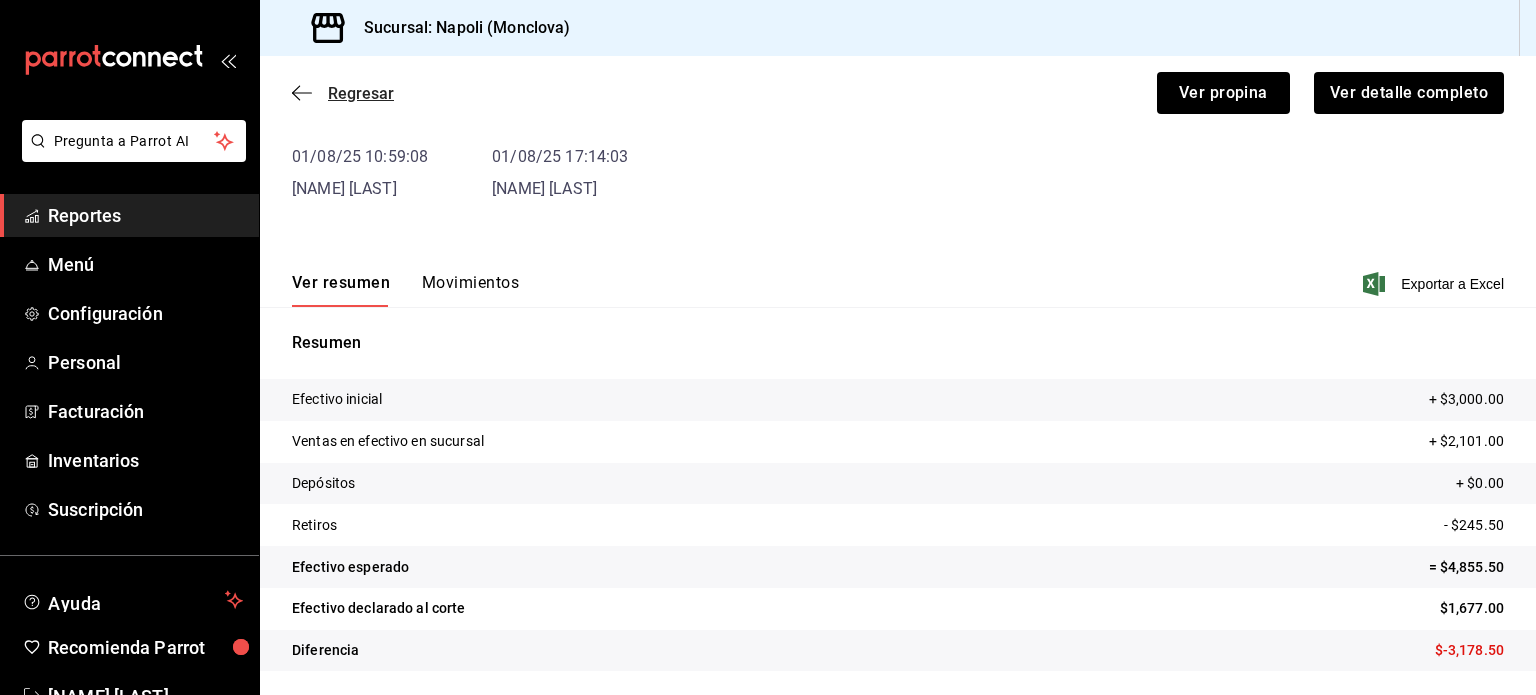 click on "Regresar" at bounding box center [361, 93] 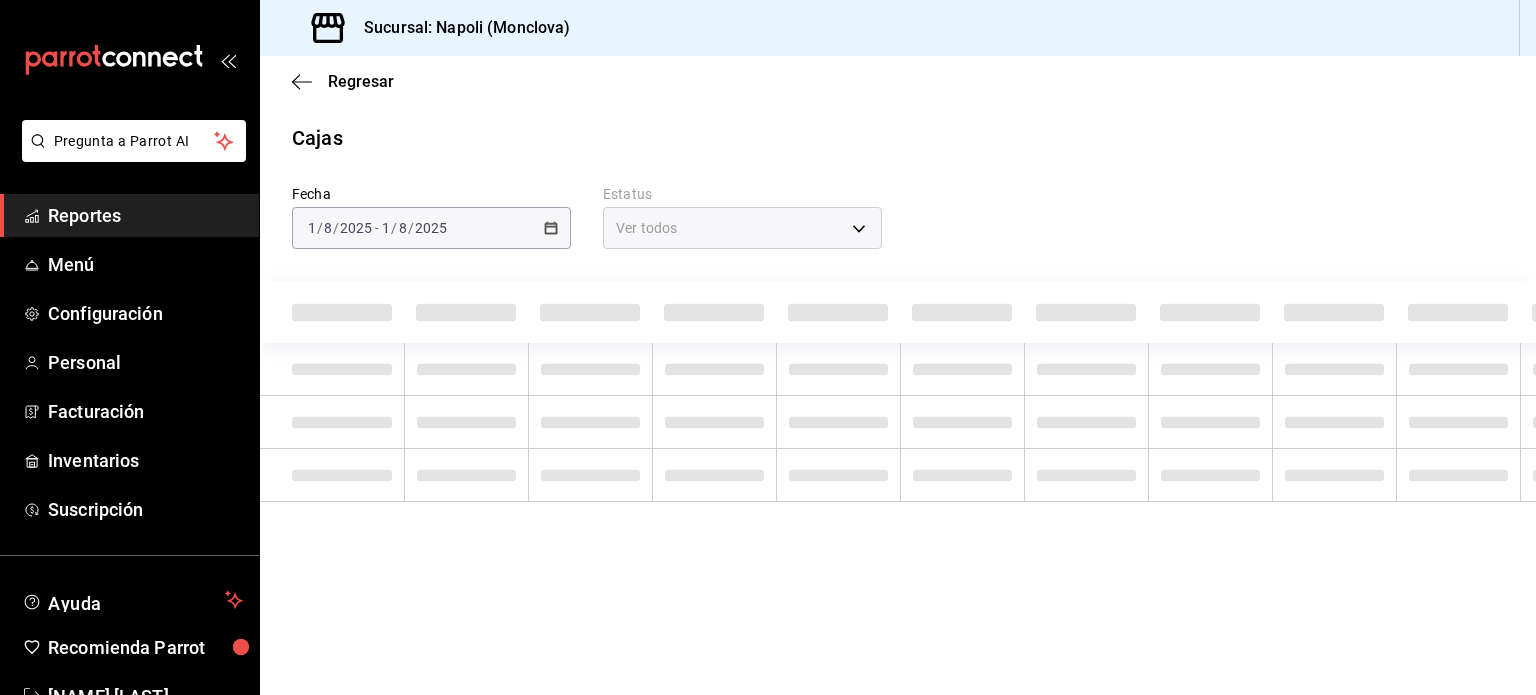 scroll, scrollTop: 0, scrollLeft: 0, axis: both 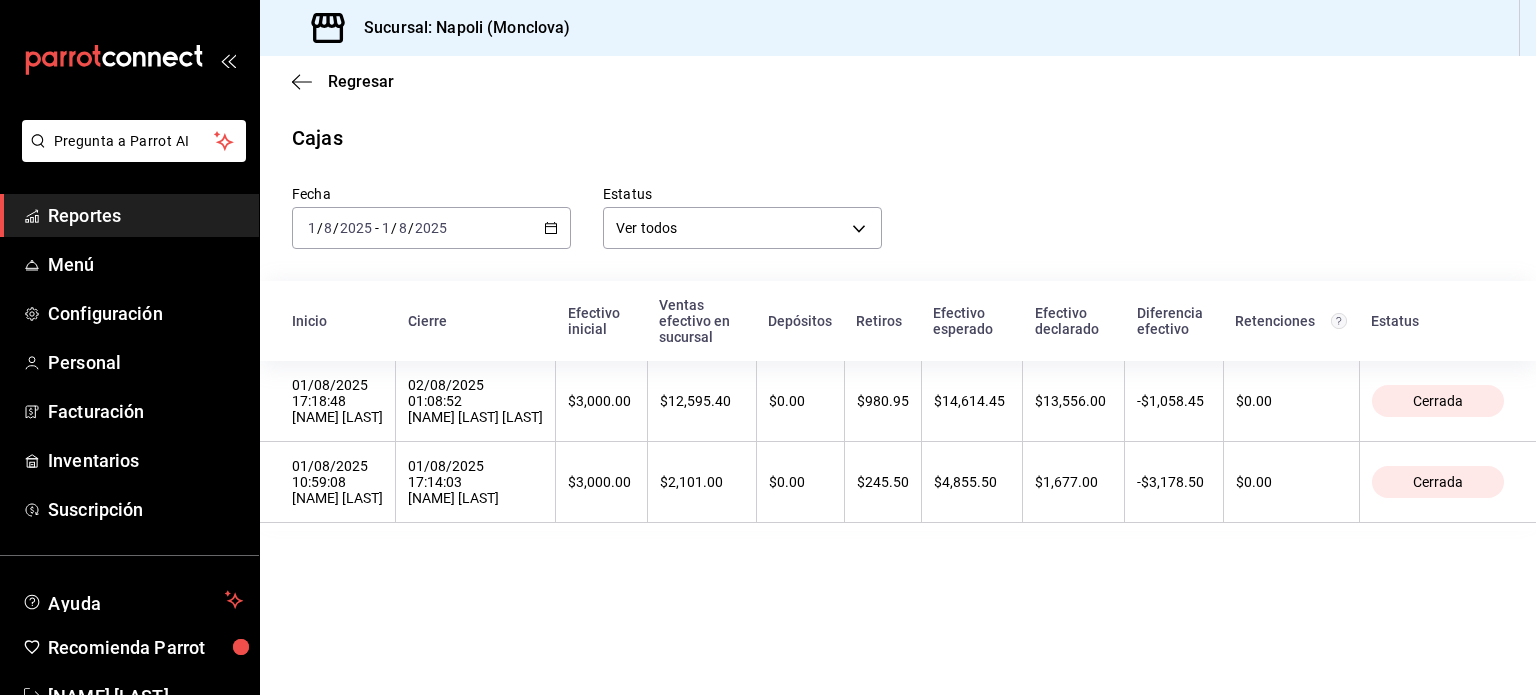 click 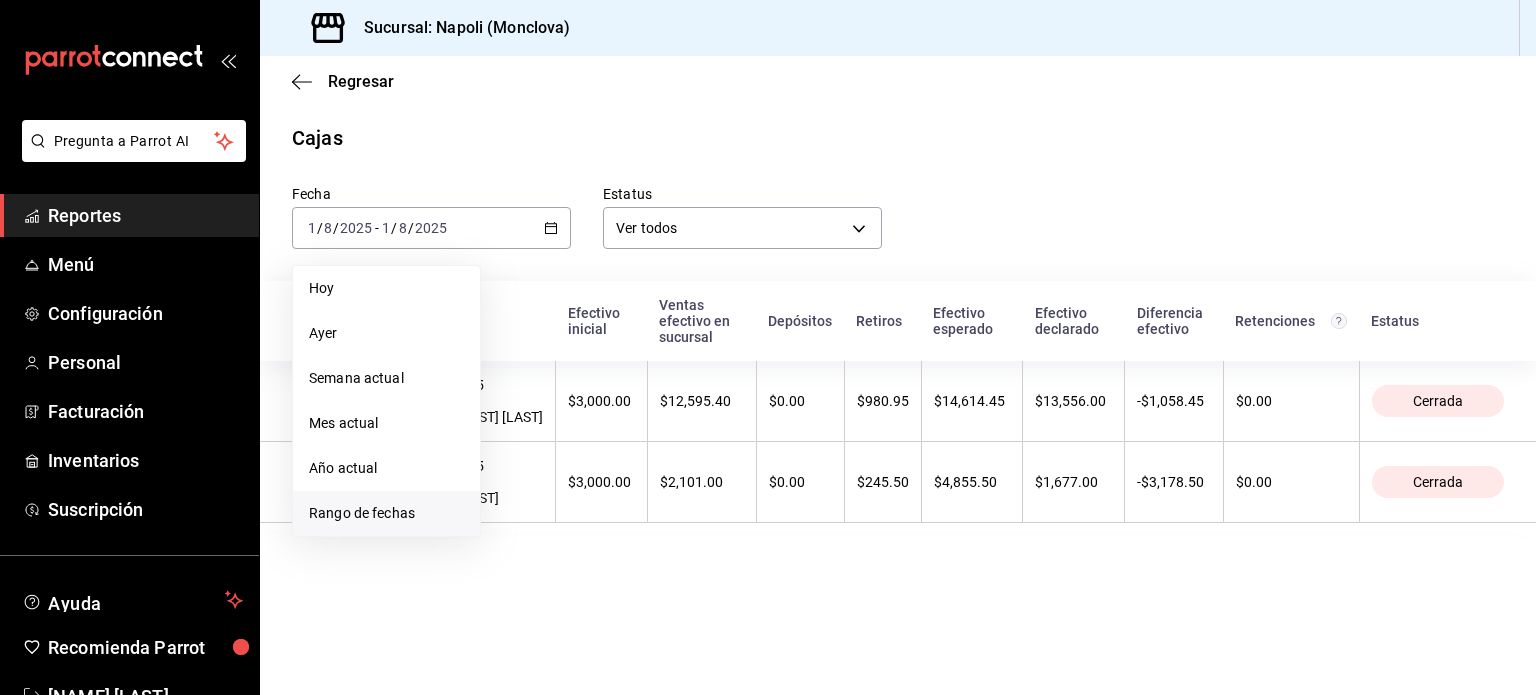 click on "Rango de fechas" at bounding box center (386, 513) 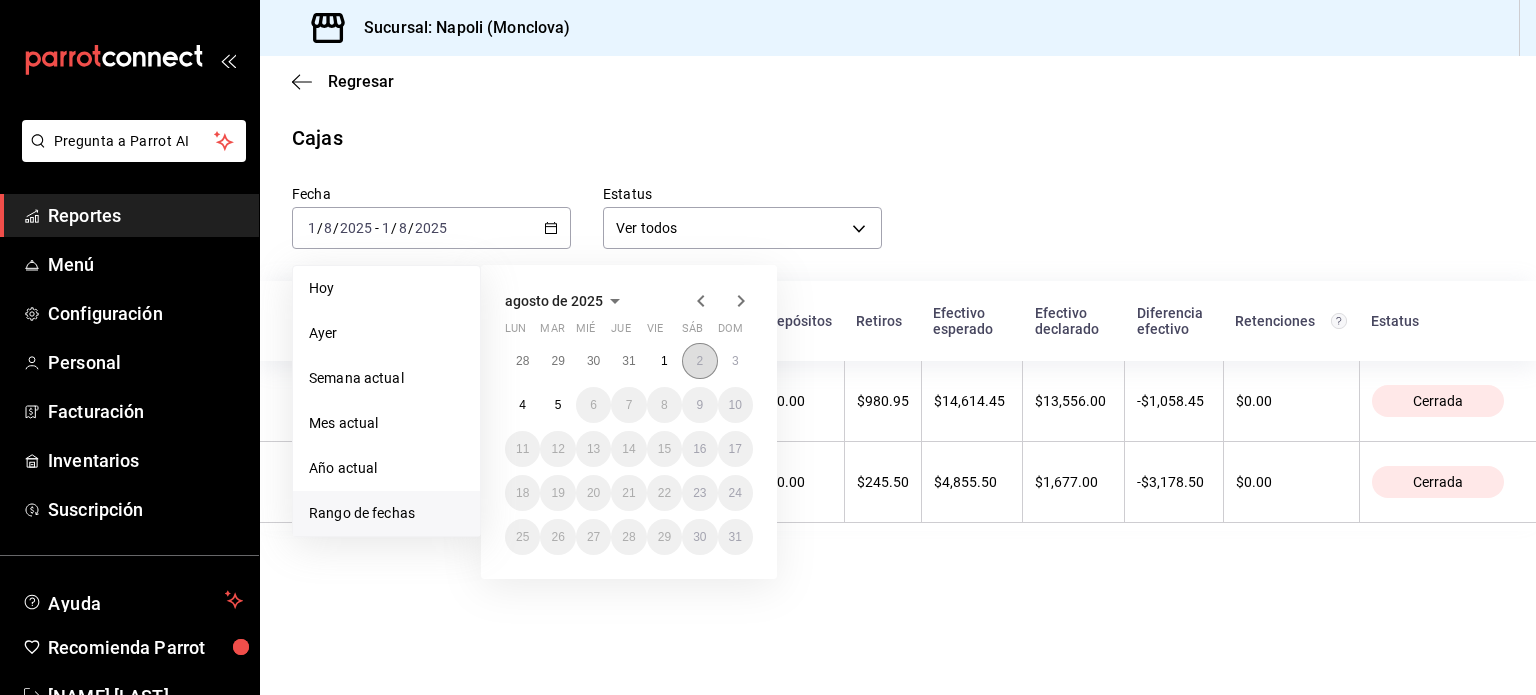 click on "2" at bounding box center [699, 361] 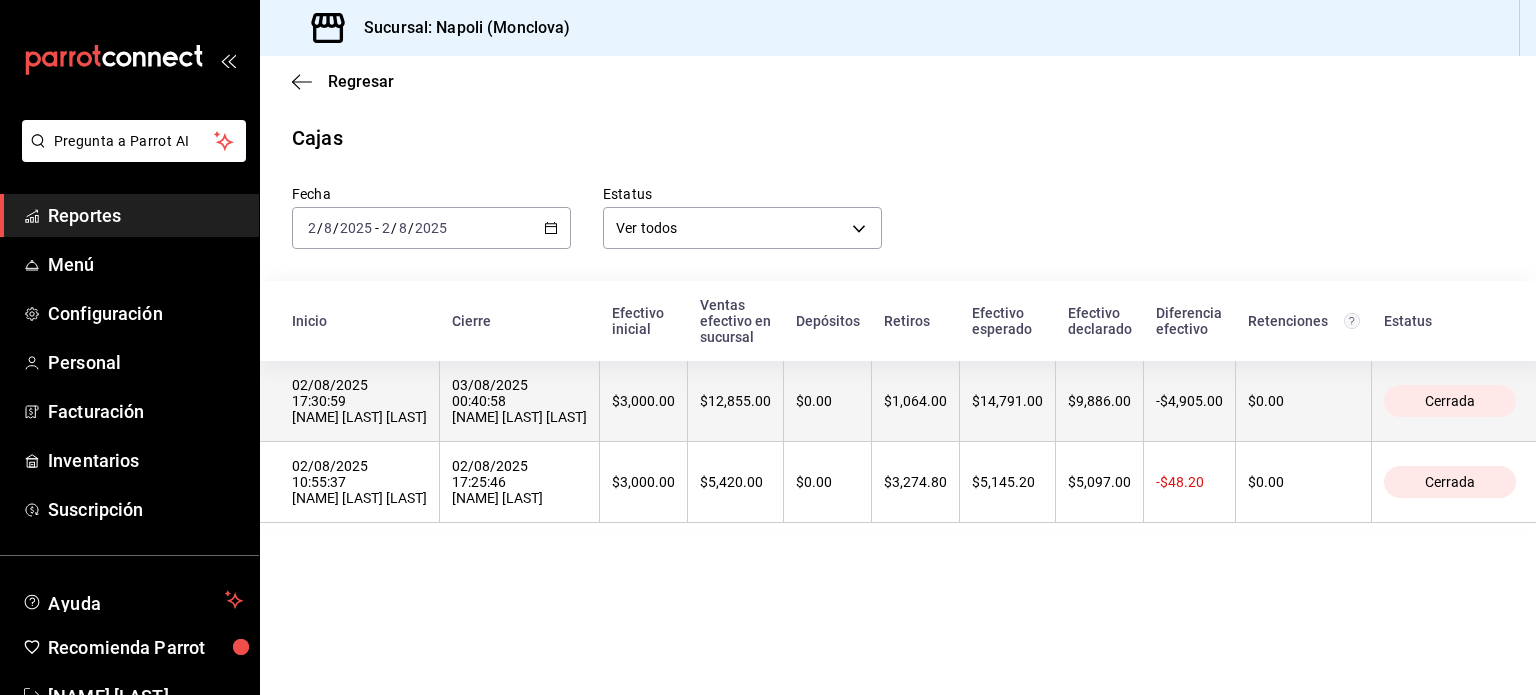 click on "03/08/2025
00:40:58
[NAME] [LAST] [LAST]" at bounding box center (519, 401) 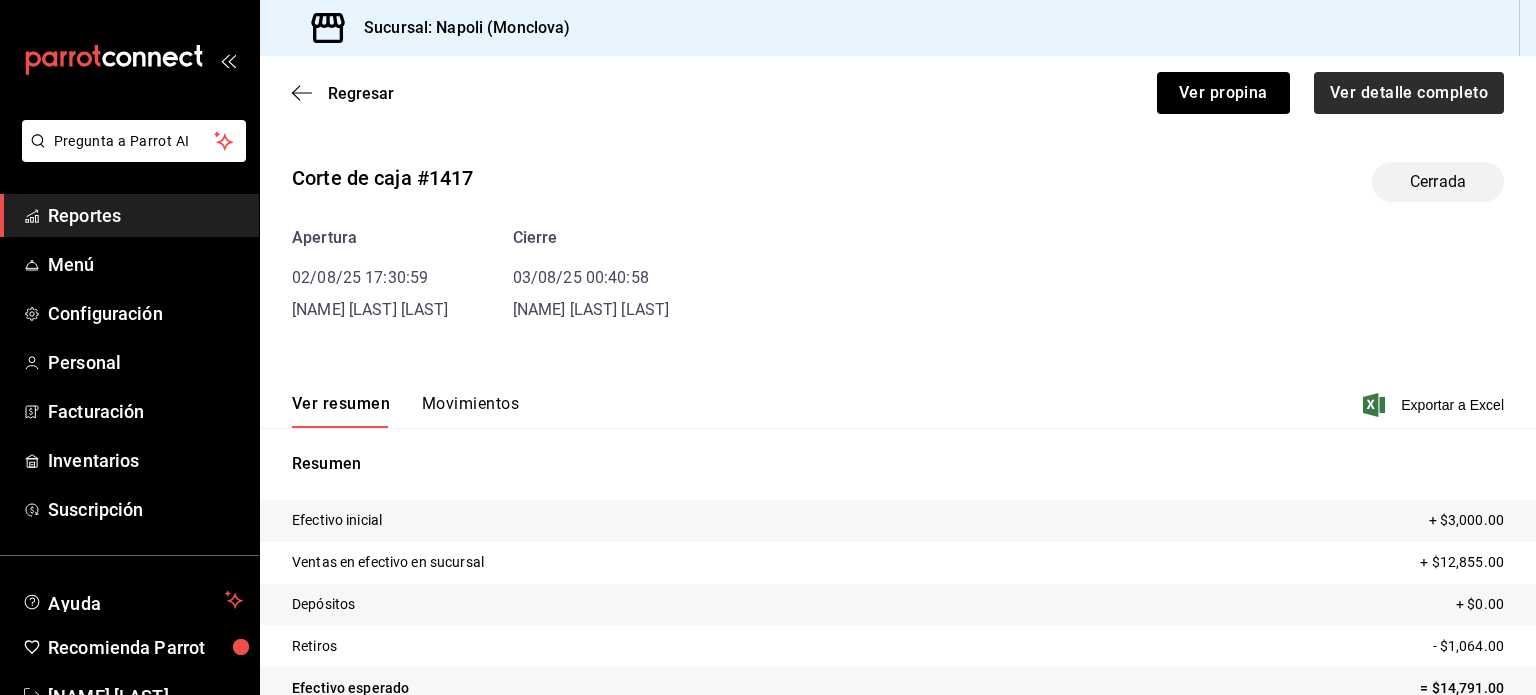 drag, startPoint x: 1405, startPoint y: 71, endPoint x: 1400, endPoint y: 91, distance: 20.615528 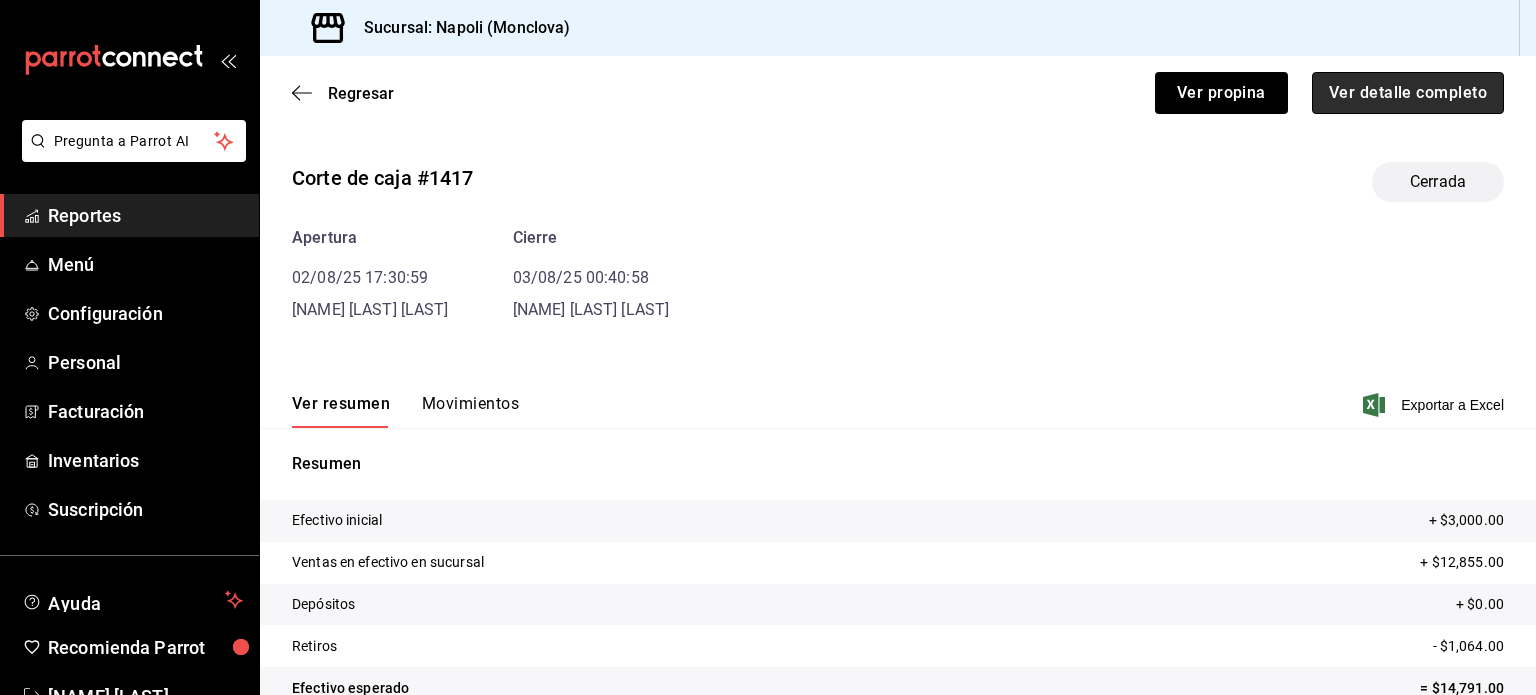click on "Ver detalle completo" at bounding box center [1408, 93] 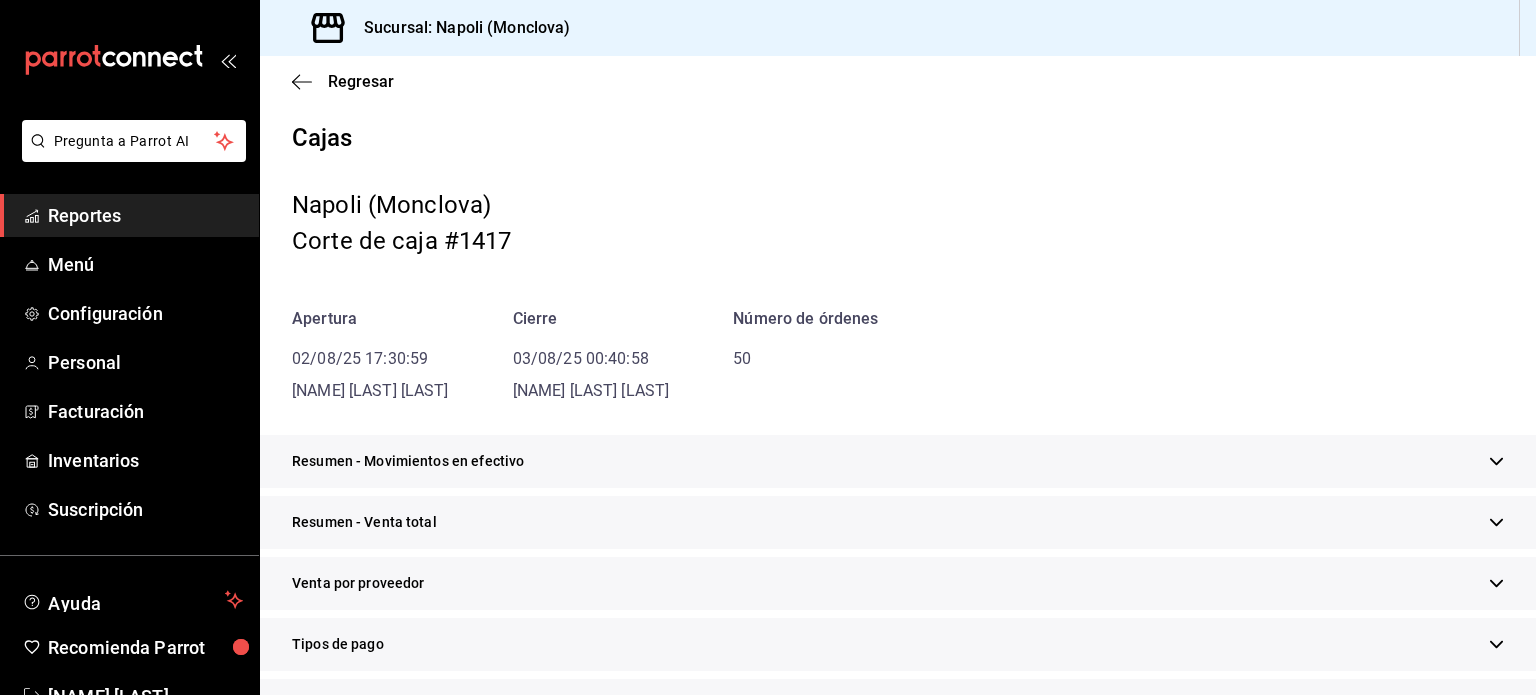 click on "Resumen - Movimientos en efectivo" at bounding box center (898, 461) 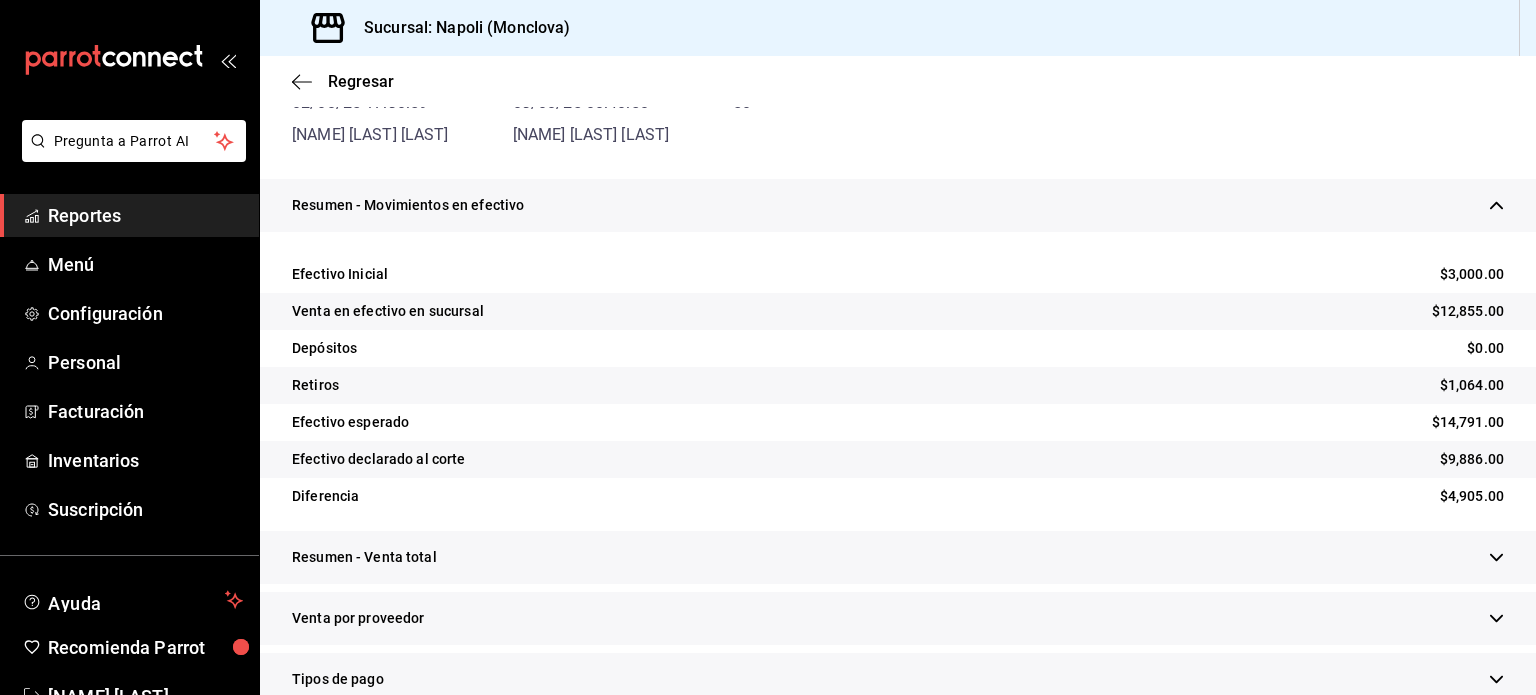 scroll, scrollTop: 300, scrollLeft: 0, axis: vertical 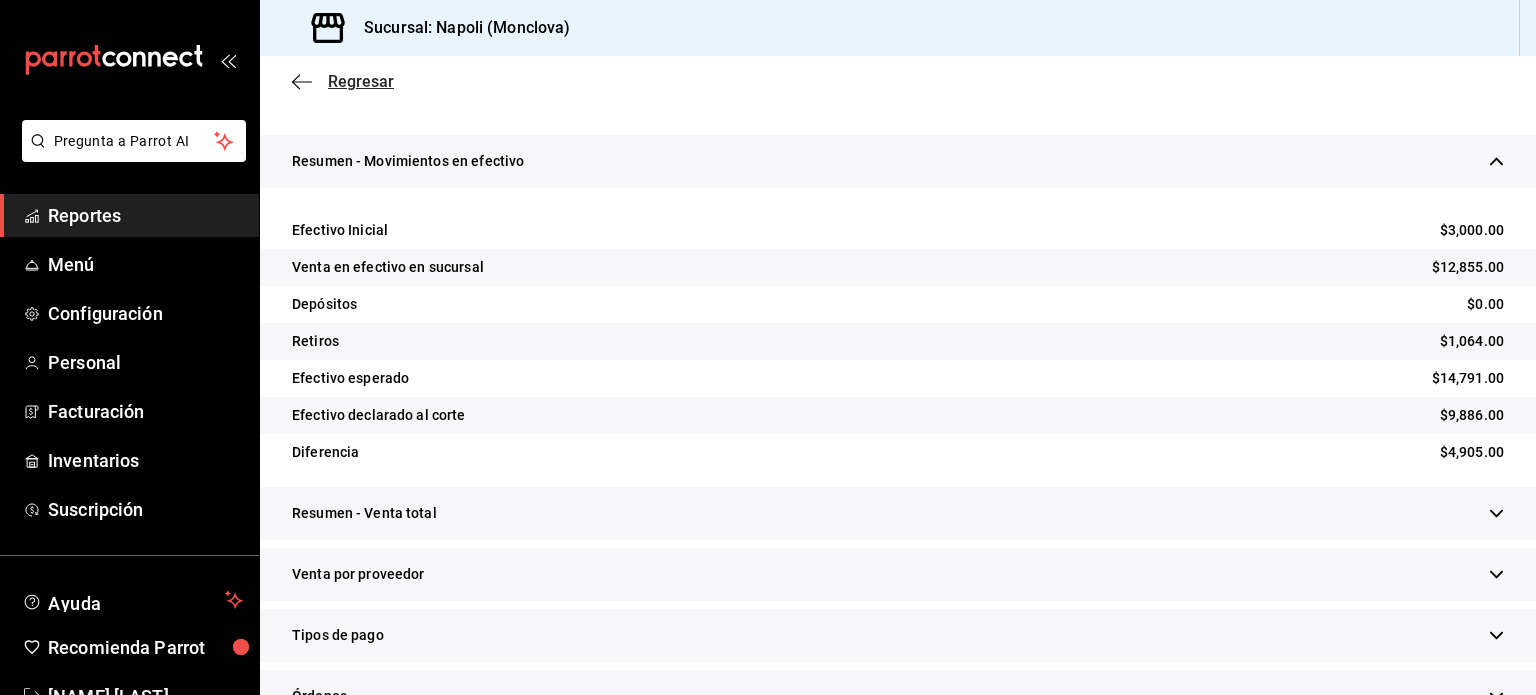 click on "Regresar" at bounding box center (361, 81) 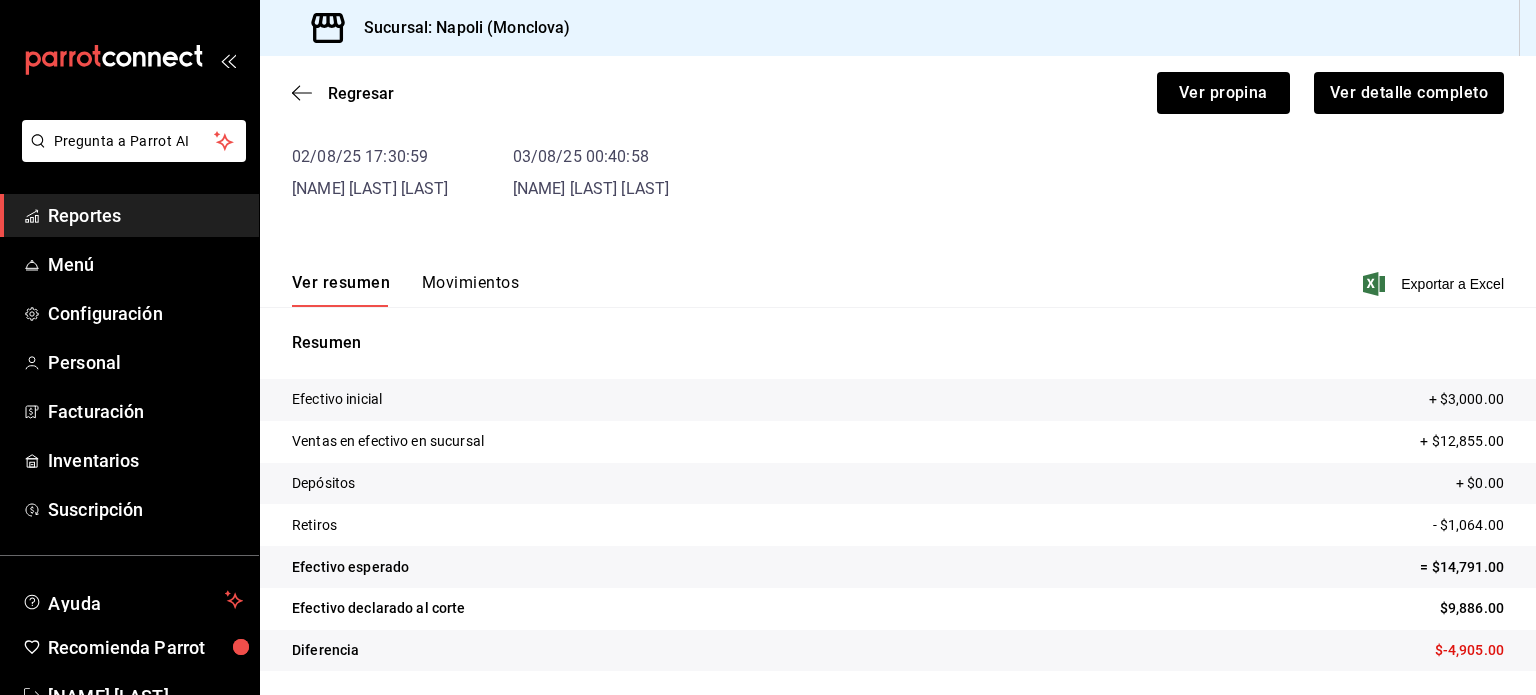 scroll, scrollTop: 121, scrollLeft: 0, axis: vertical 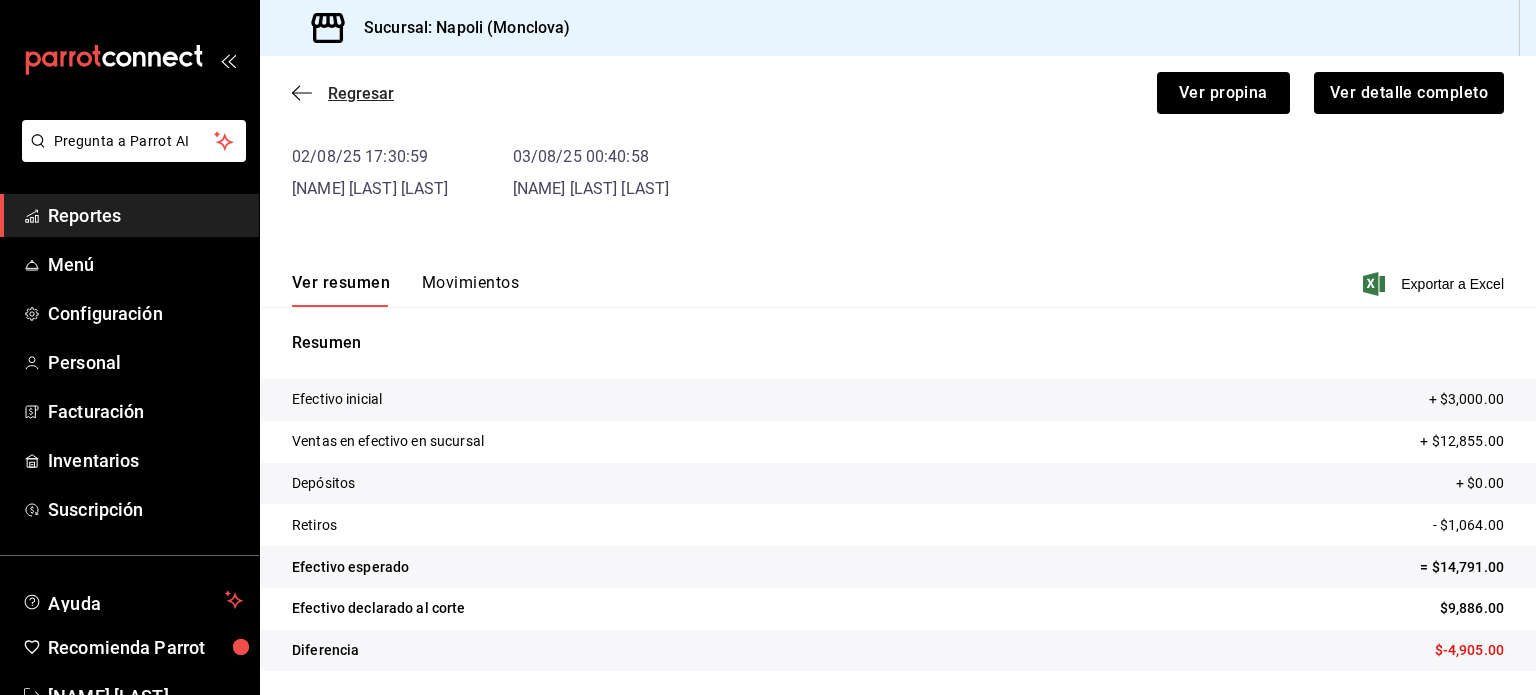 click on "Regresar" at bounding box center (361, 93) 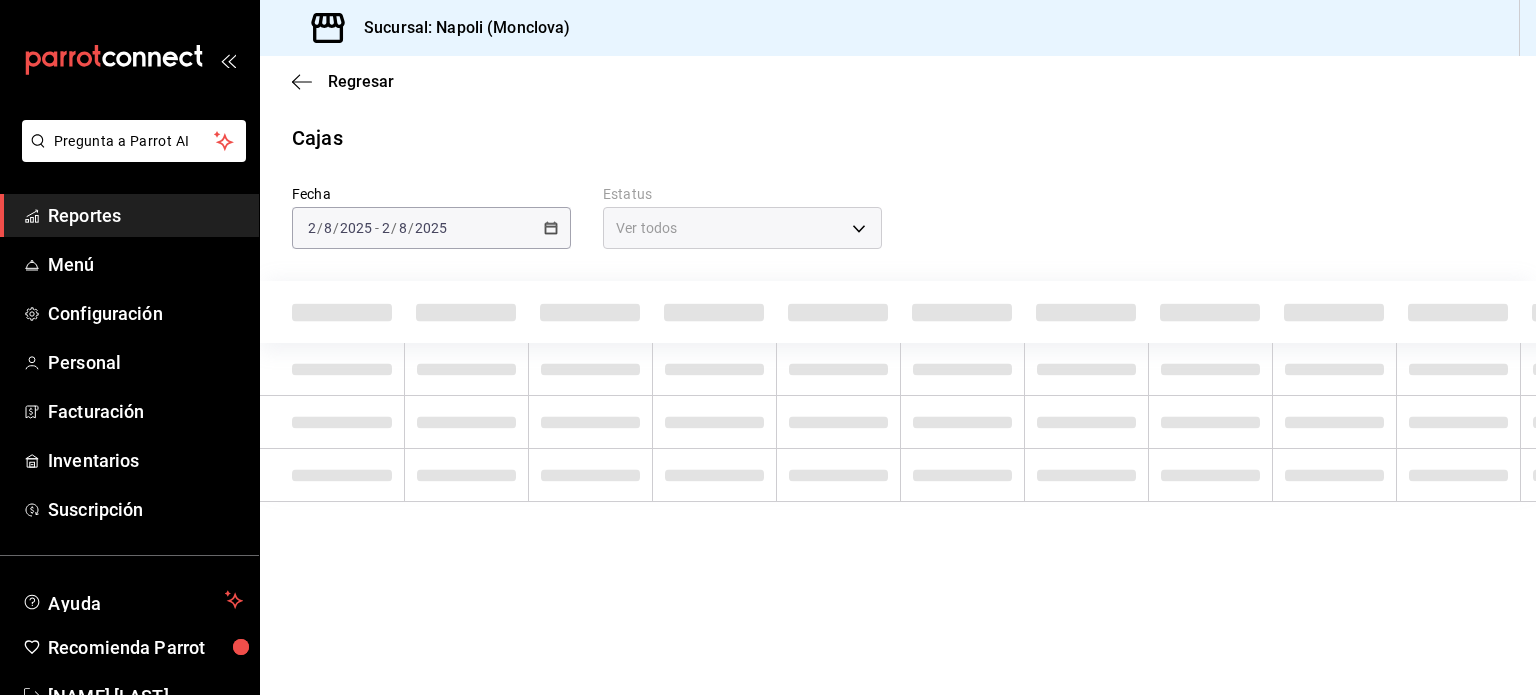 scroll, scrollTop: 0, scrollLeft: 0, axis: both 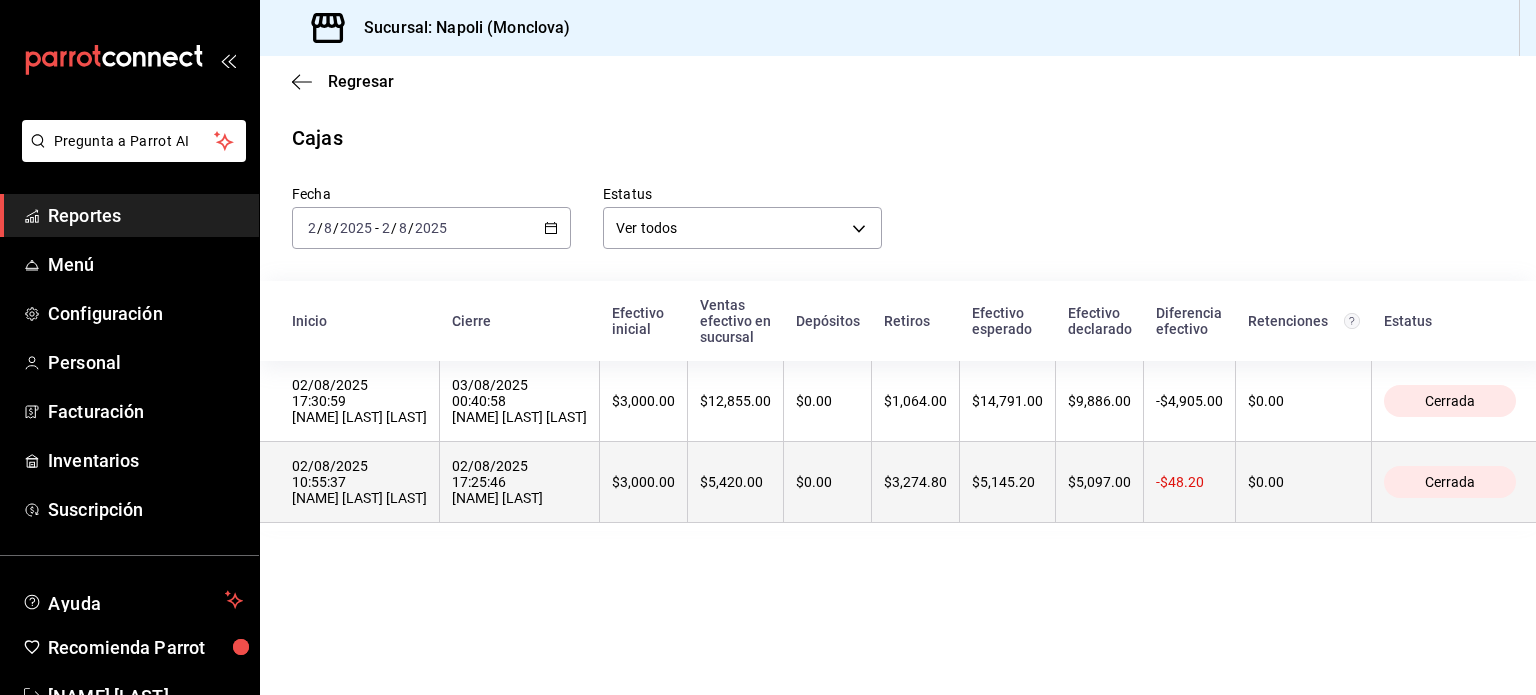 click on "02/08/2025
10:55:37
[NAME] [LAST] [LAST]" at bounding box center [359, 482] 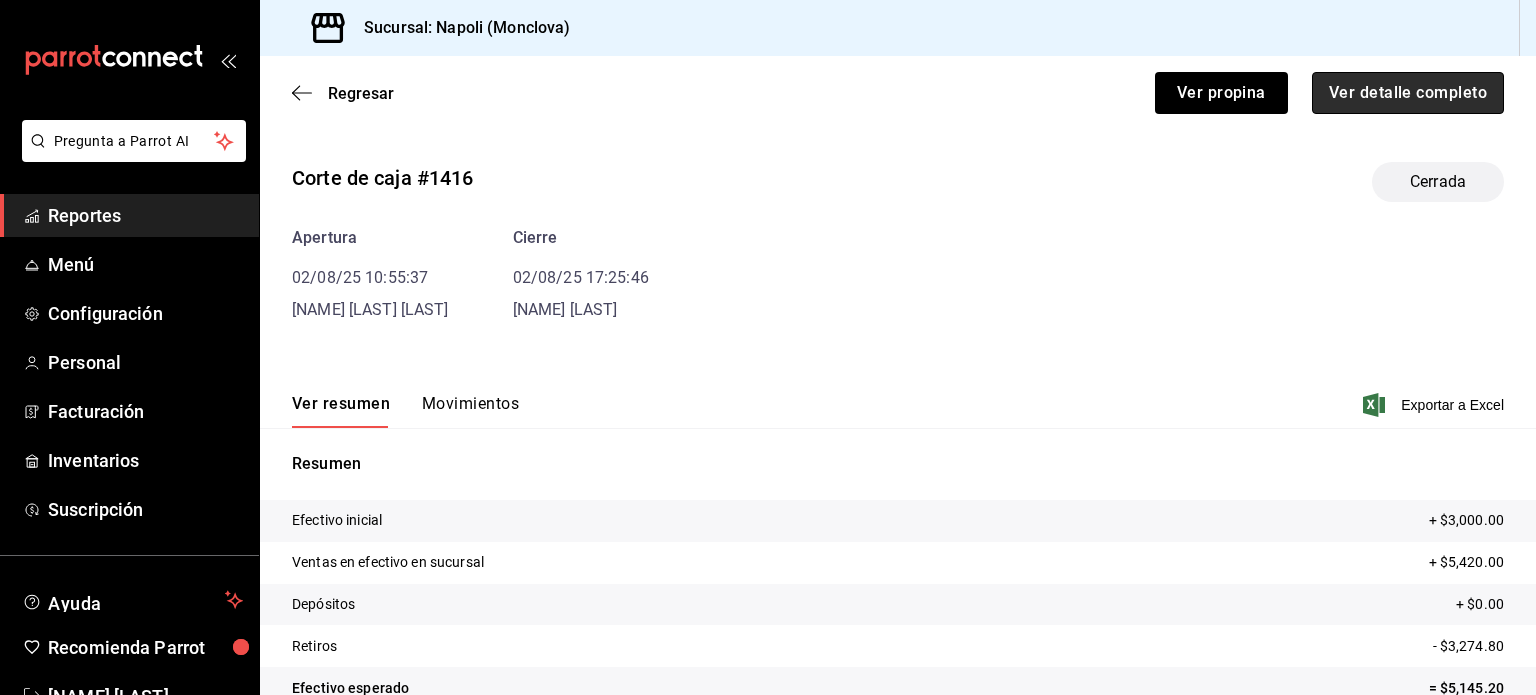 click on "Ver detalle completo" at bounding box center (1408, 93) 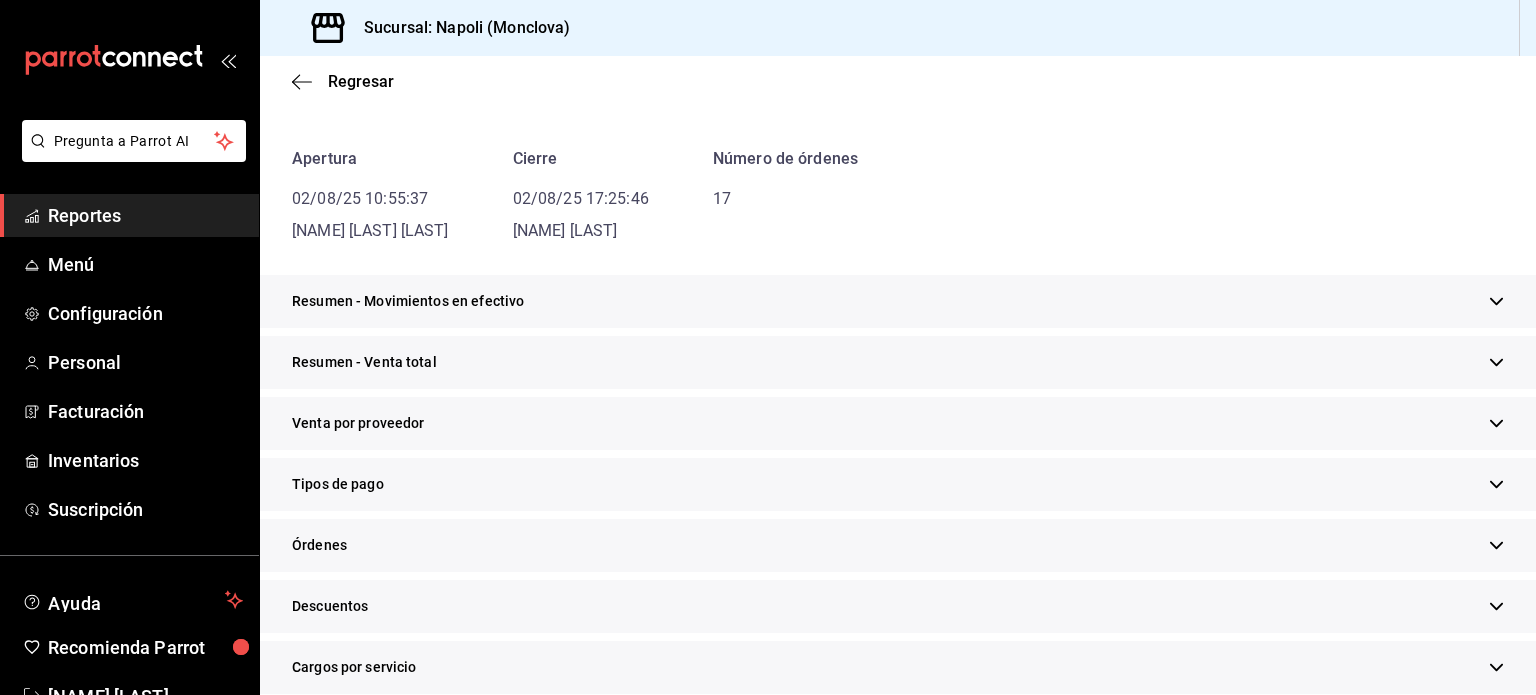 scroll, scrollTop: 300, scrollLeft: 0, axis: vertical 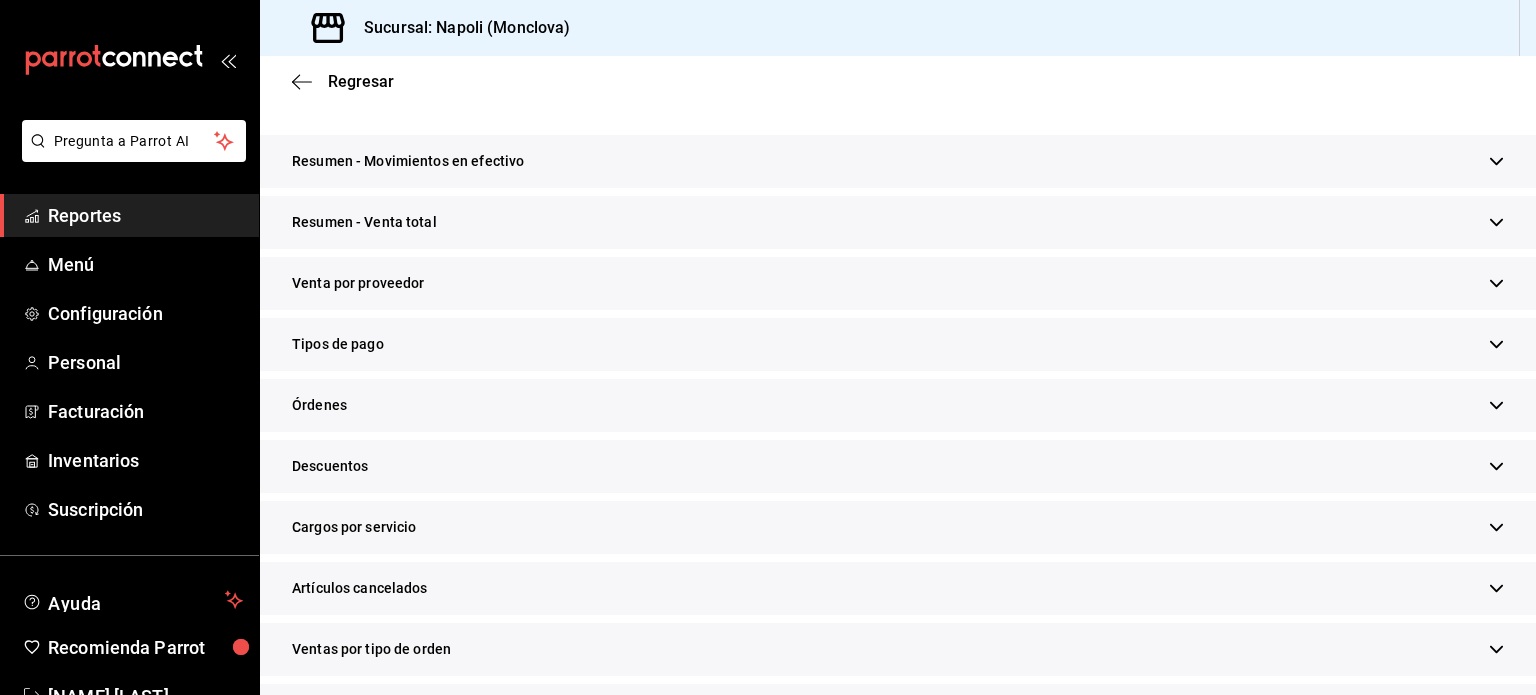 click 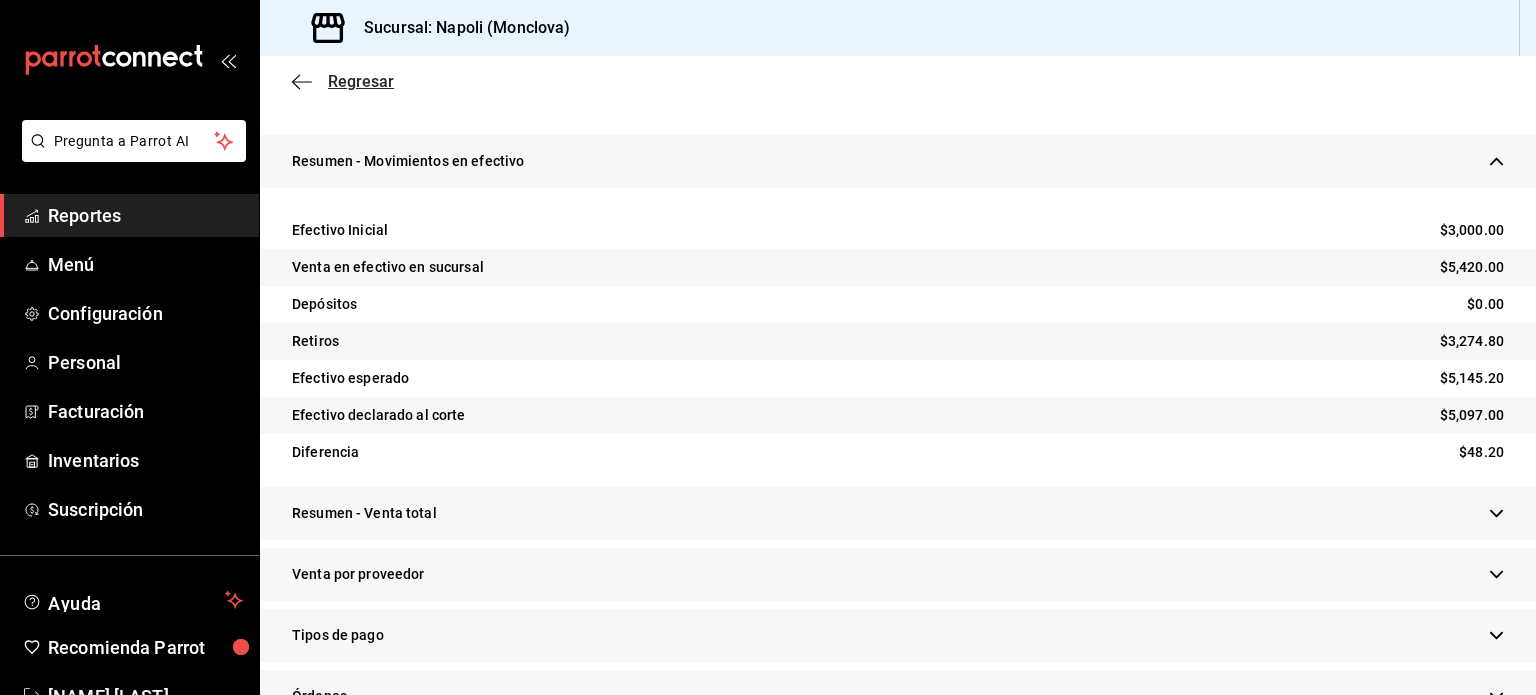 click on "Regresar" at bounding box center (361, 81) 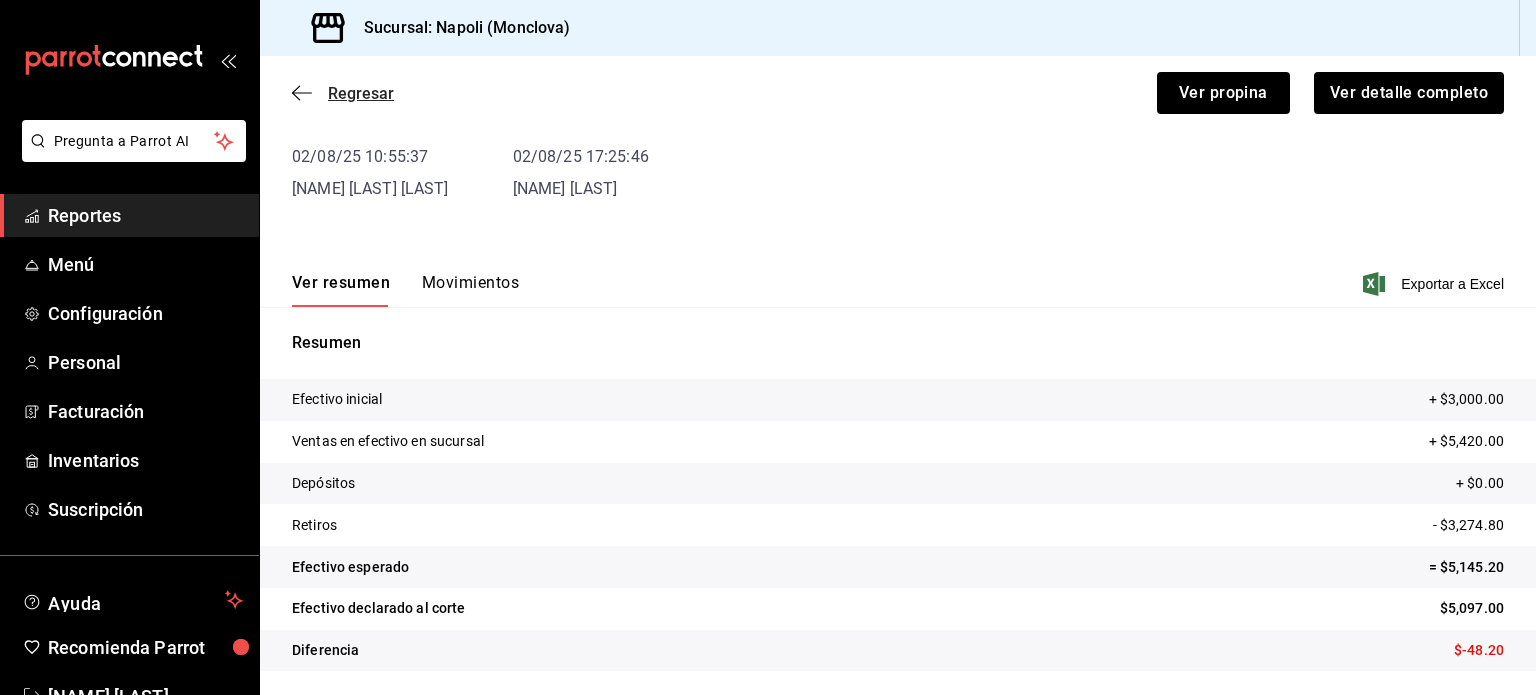 scroll, scrollTop: 121, scrollLeft: 0, axis: vertical 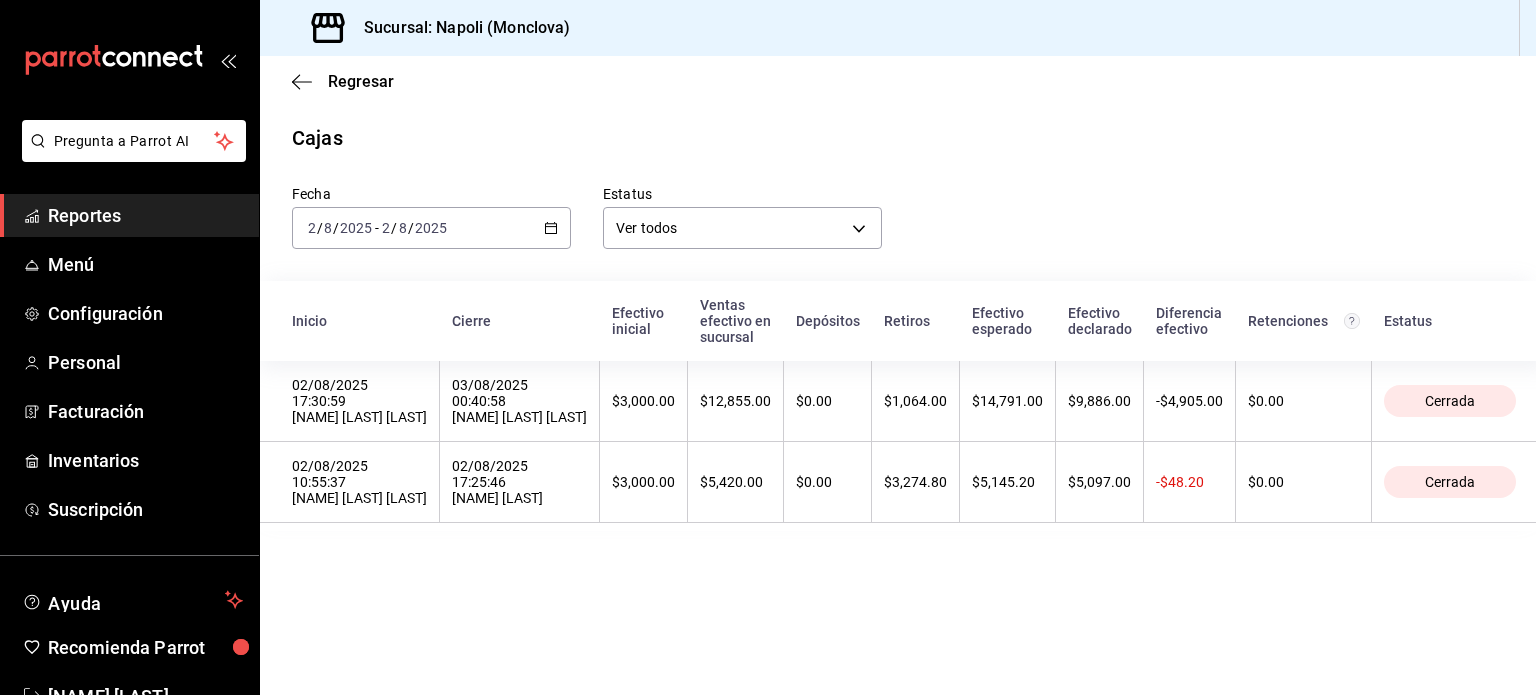 click 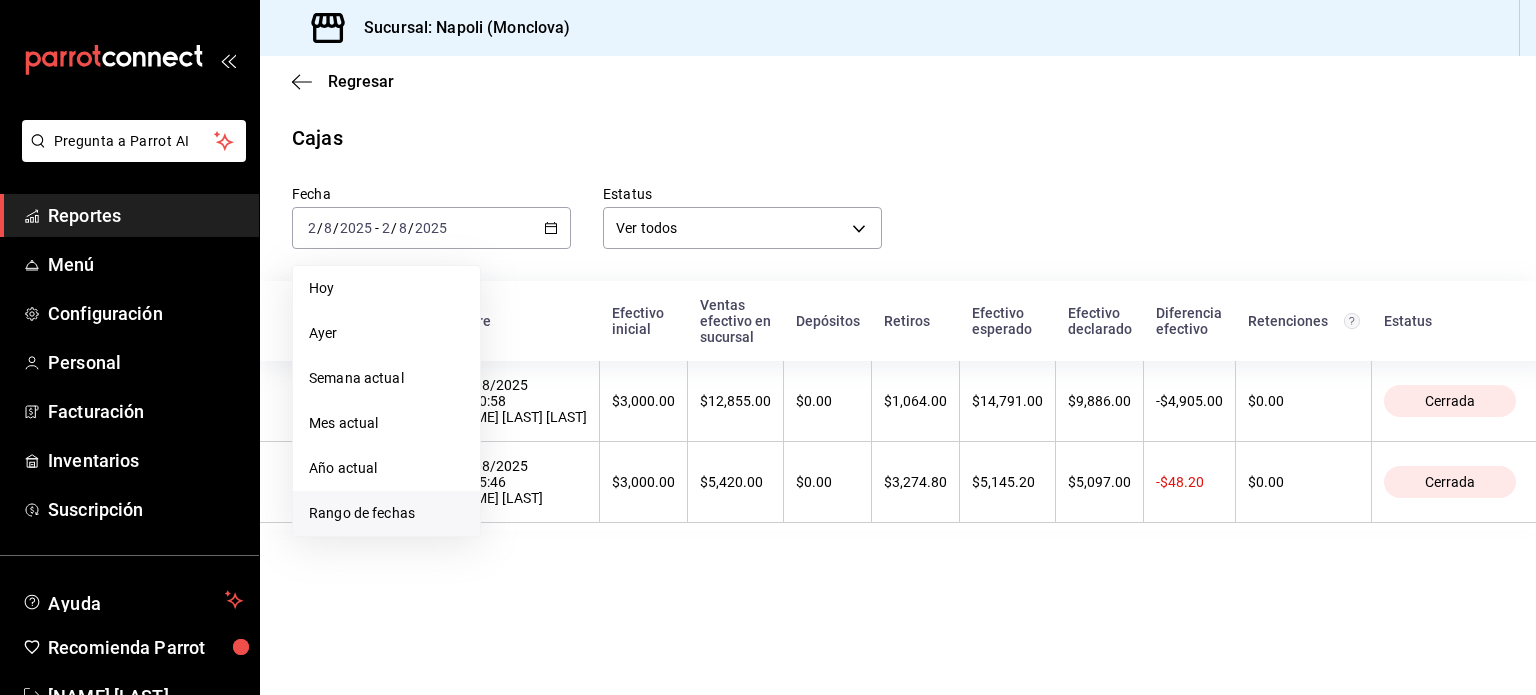 click on "Rango de fechas" at bounding box center [386, 513] 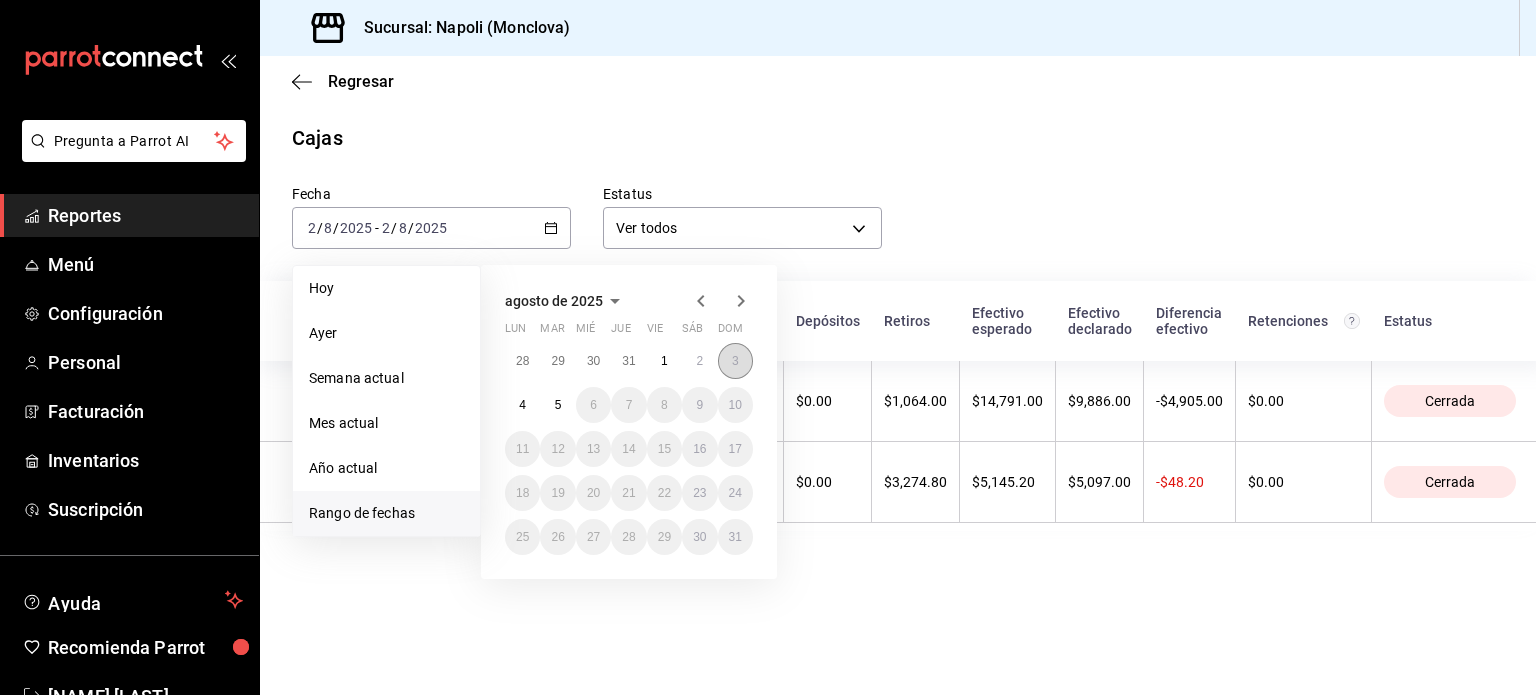 click on "3" at bounding box center [735, 361] 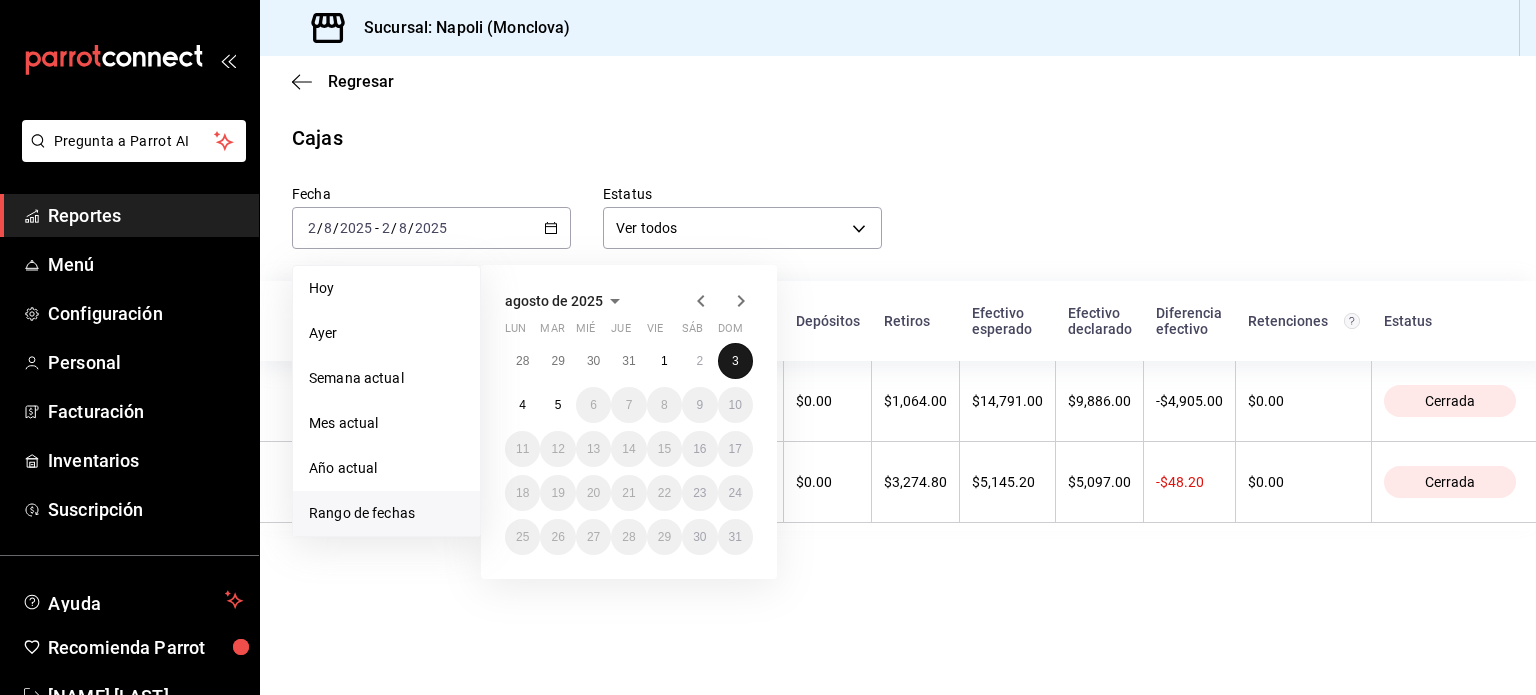 click on "3" at bounding box center (735, 361) 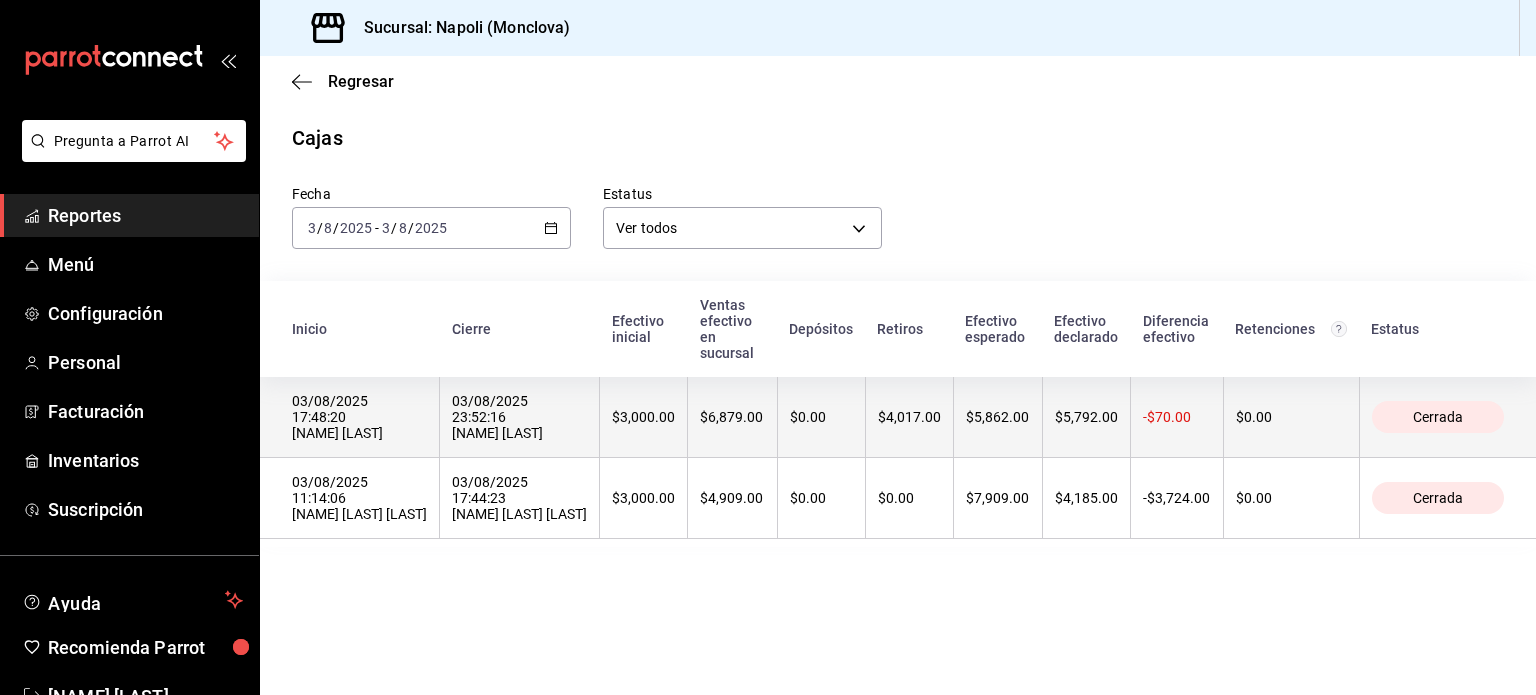 click on "03/08/2025
23:52:16
[NAME] [LAST]" at bounding box center [519, 417] 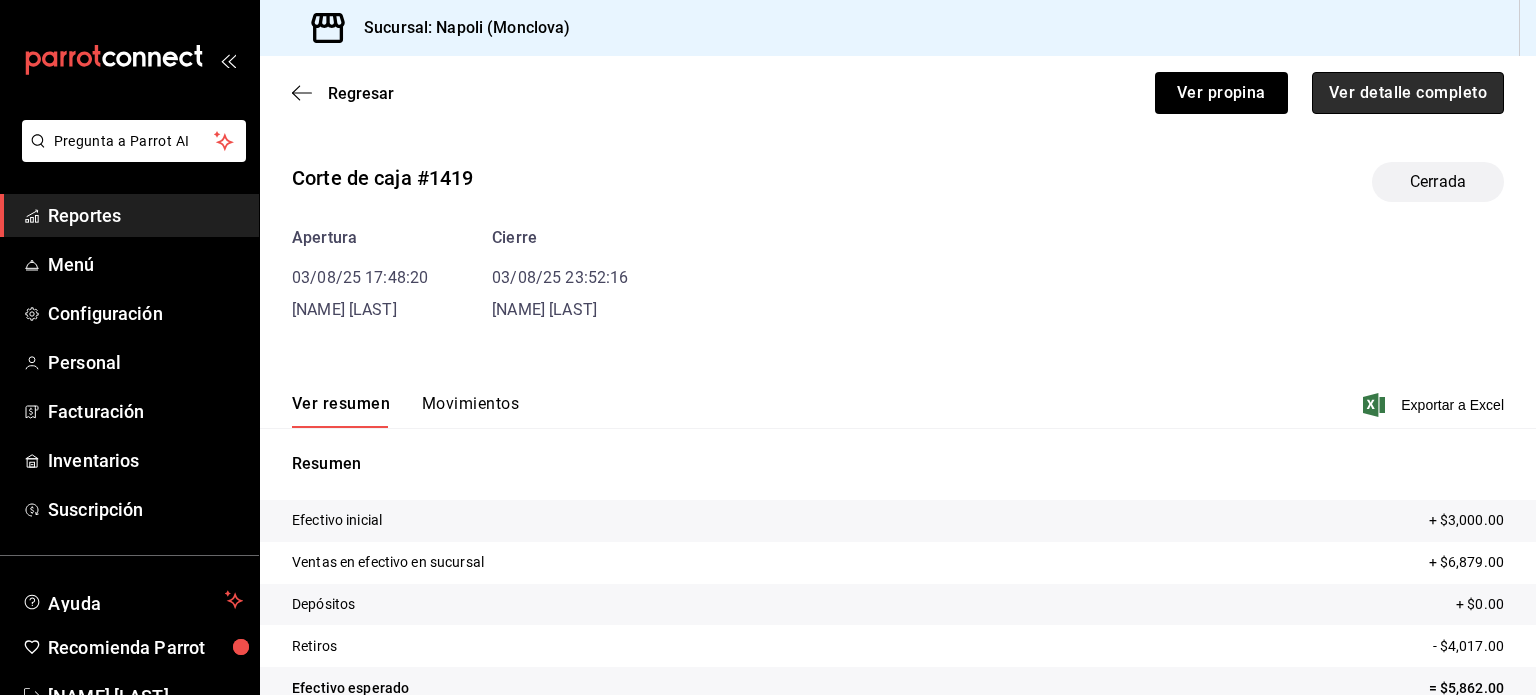click on "Ver detalle completo" at bounding box center [1408, 93] 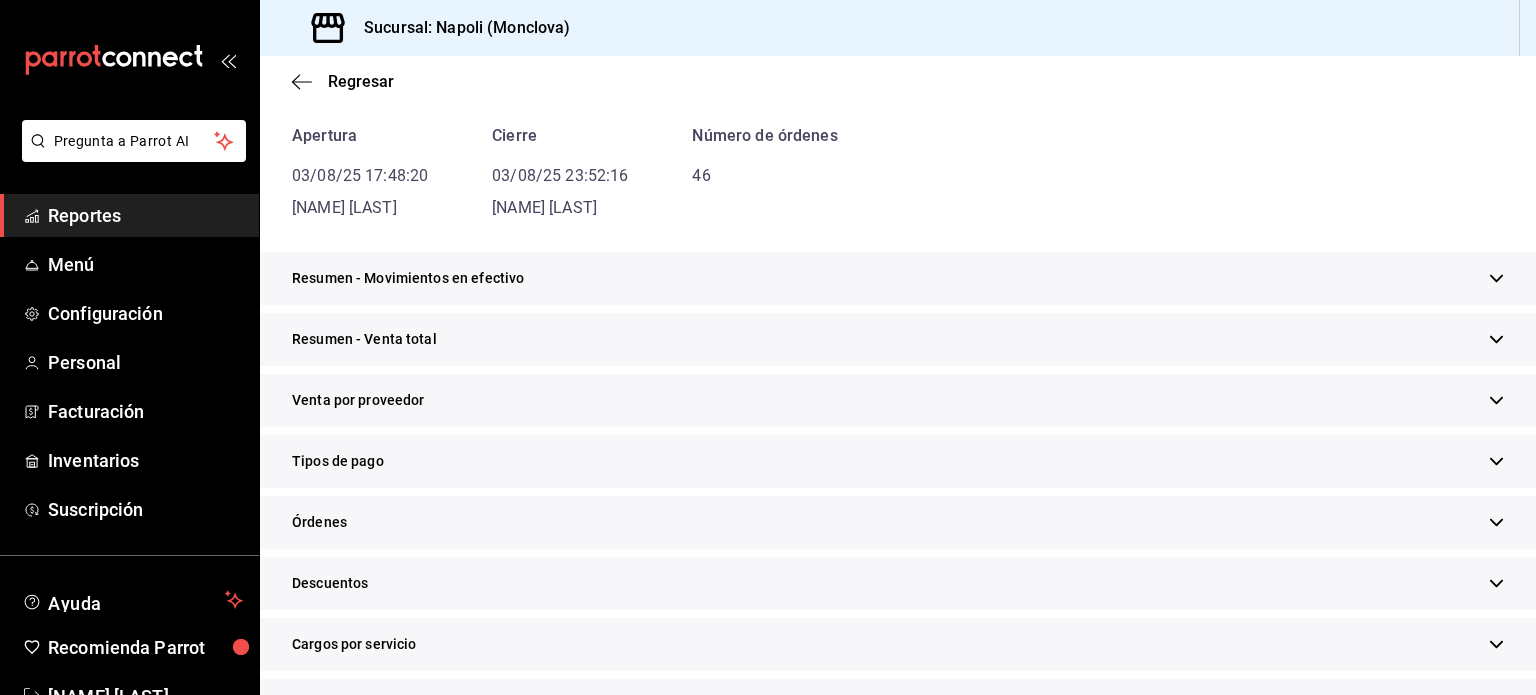 scroll, scrollTop: 200, scrollLeft: 0, axis: vertical 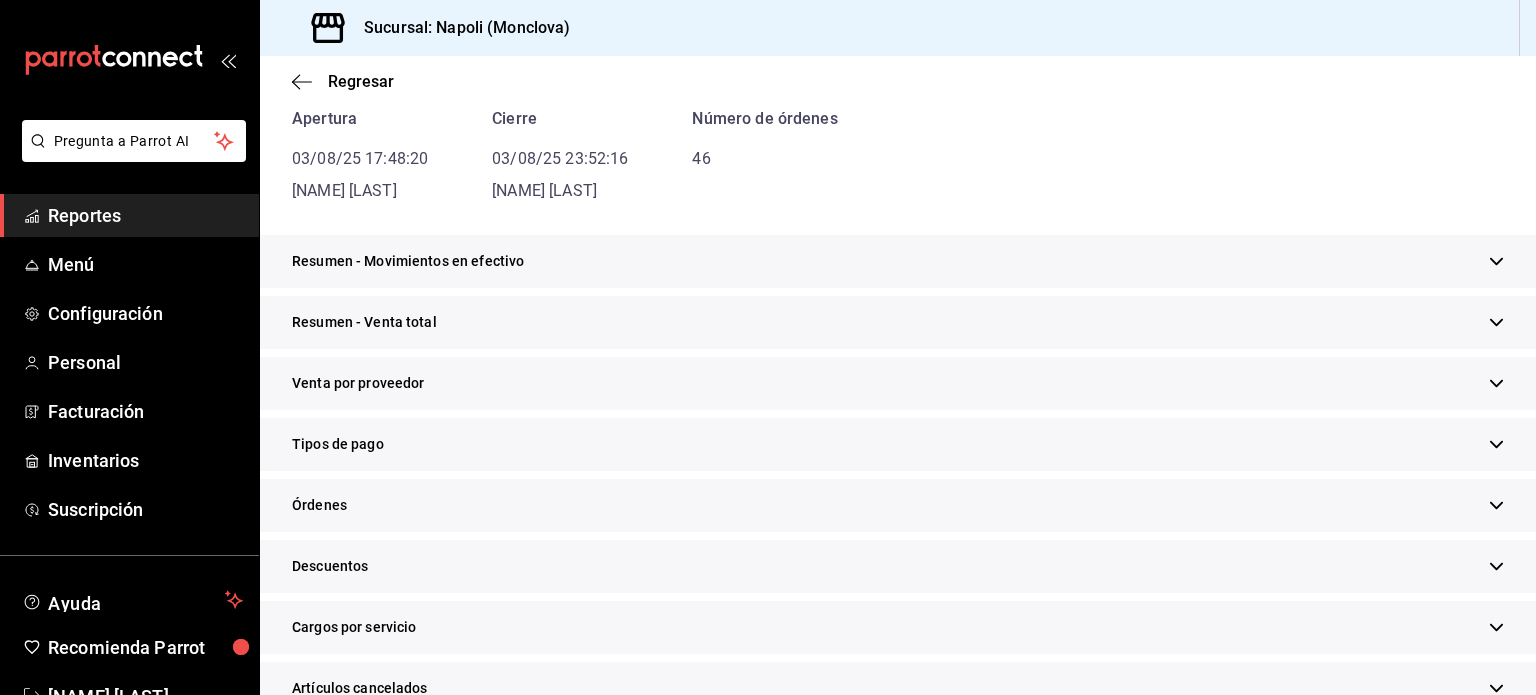 click on "Resumen - Movimientos en efectivo" at bounding box center (898, 261) 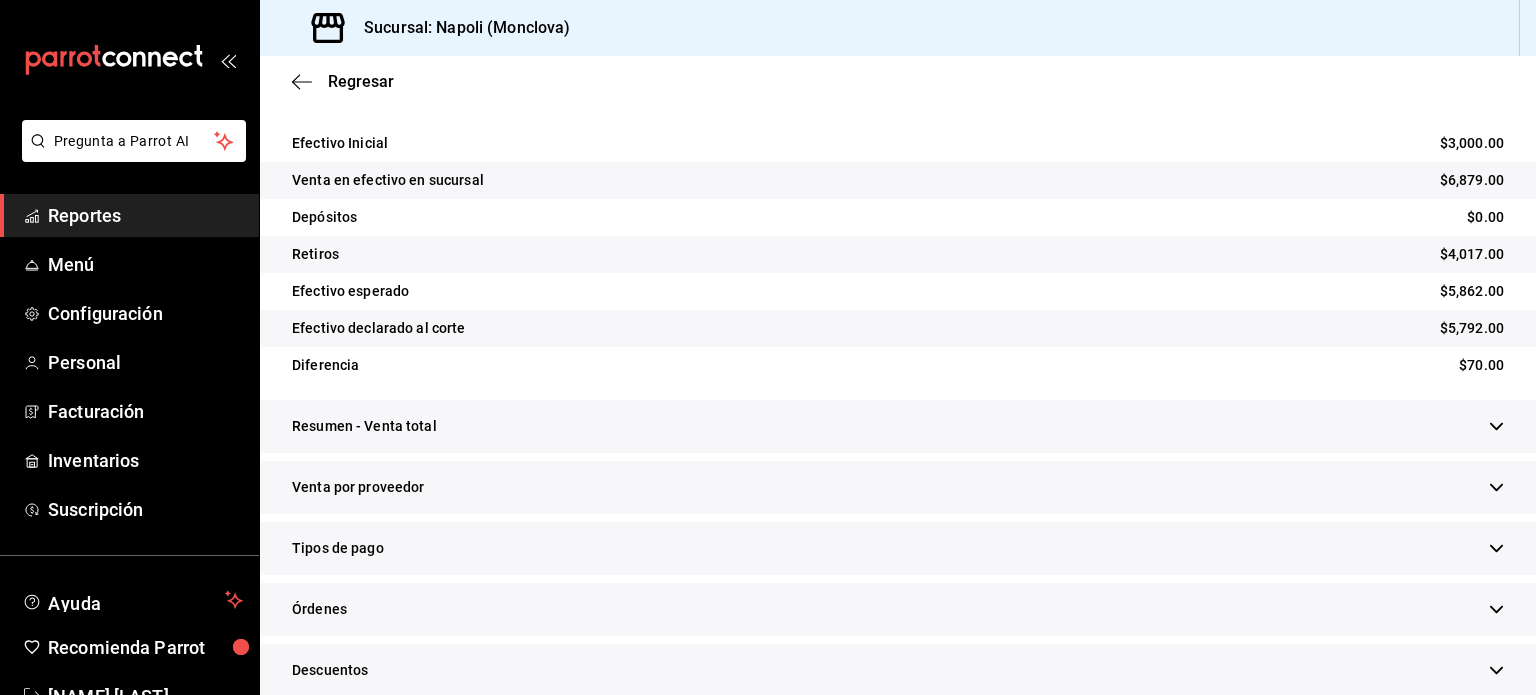 scroll, scrollTop: 400, scrollLeft: 0, axis: vertical 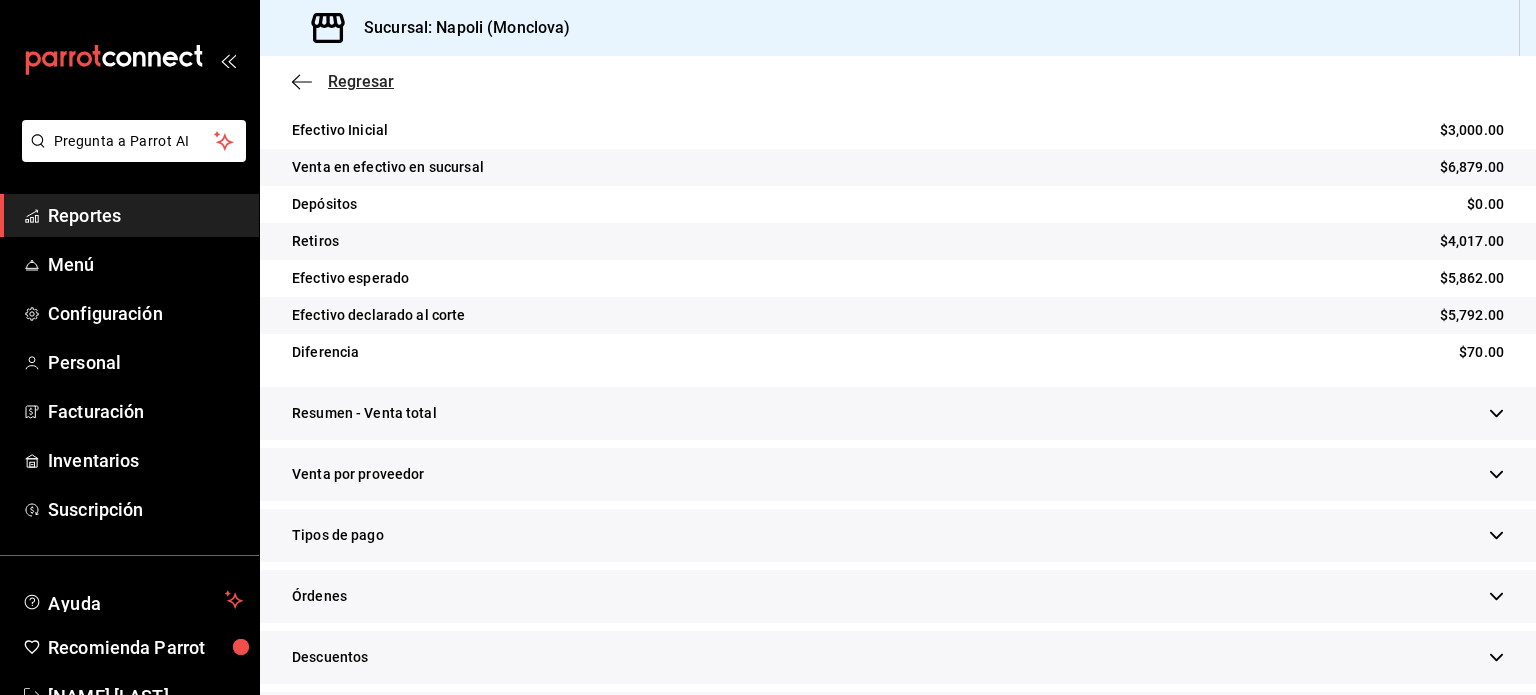 click on "Regresar" at bounding box center (361, 81) 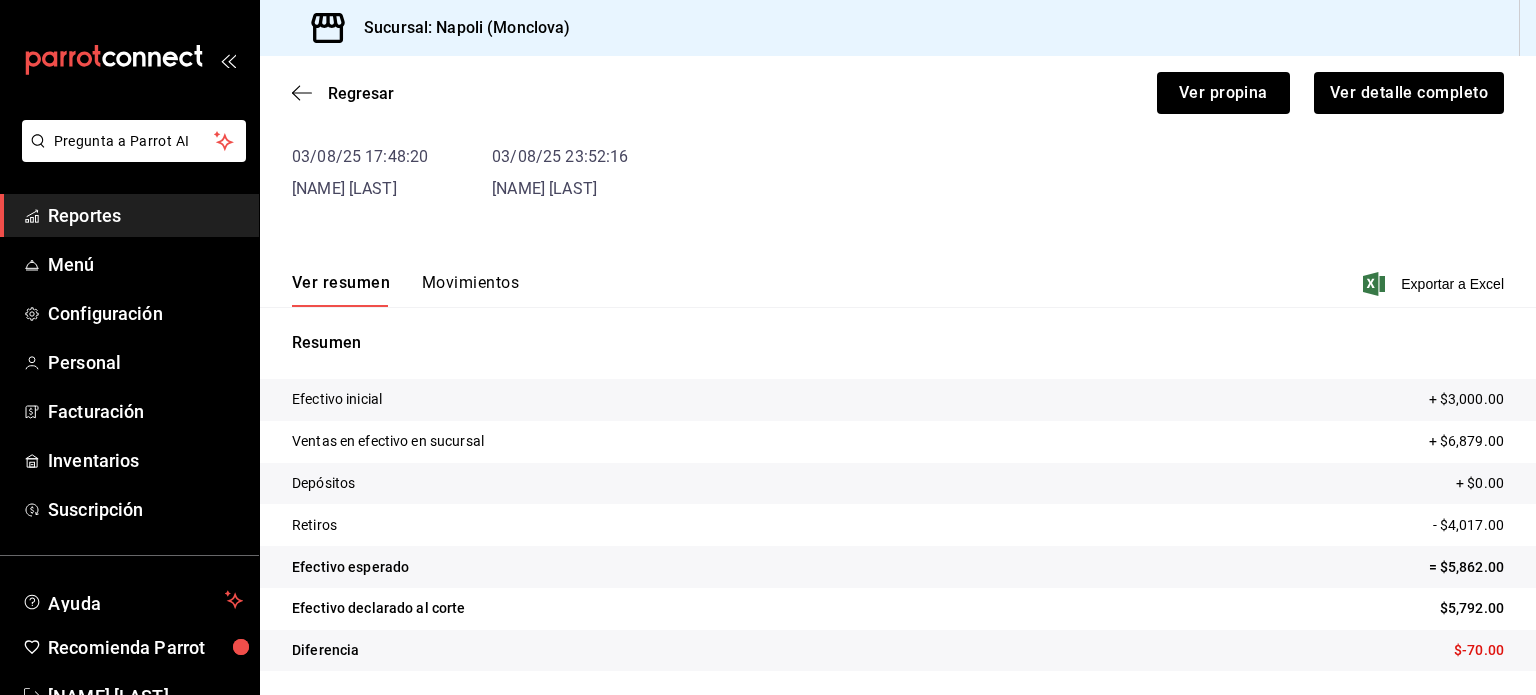scroll, scrollTop: 121, scrollLeft: 0, axis: vertical 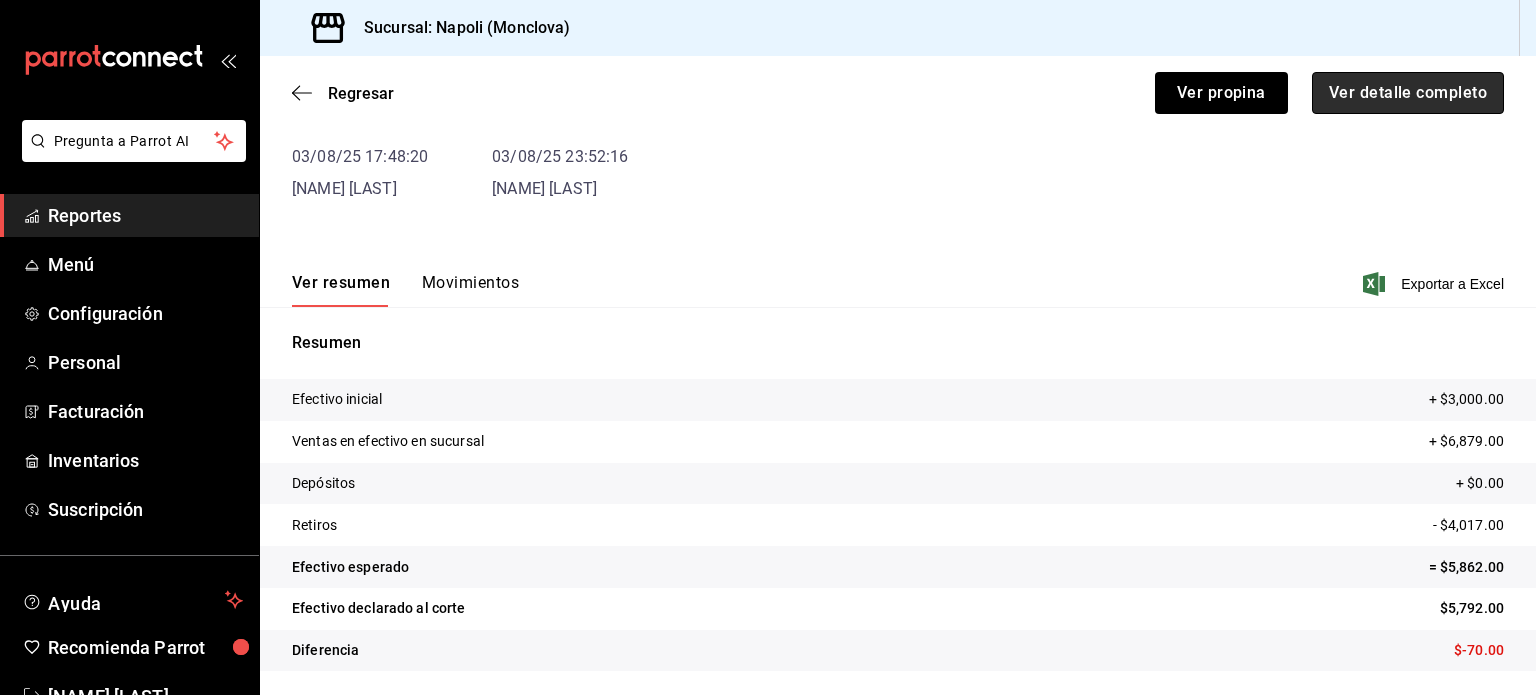 click on "Ver detalle completo" at bounding box center [1408, 93] 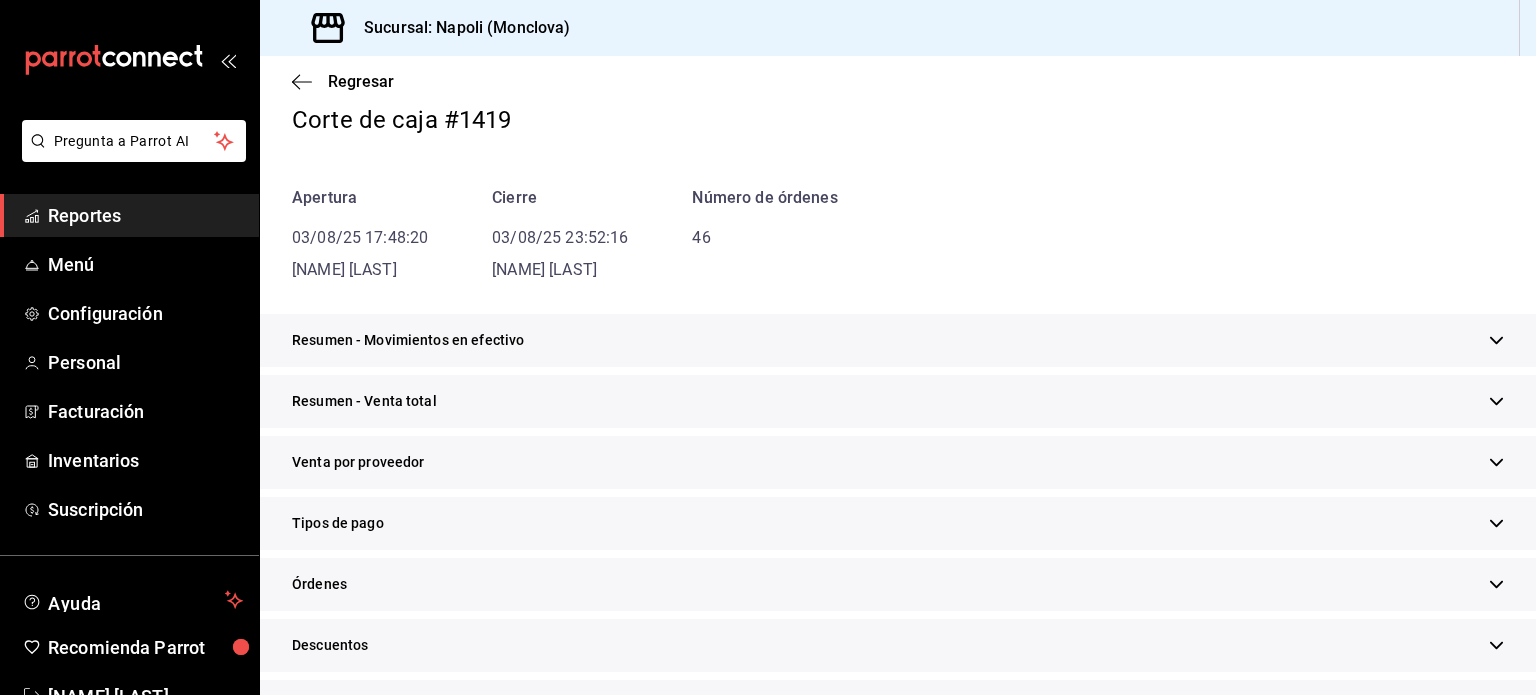 click on "Resumen - Movimientos en efectivo" at bounding box center [898, 340] 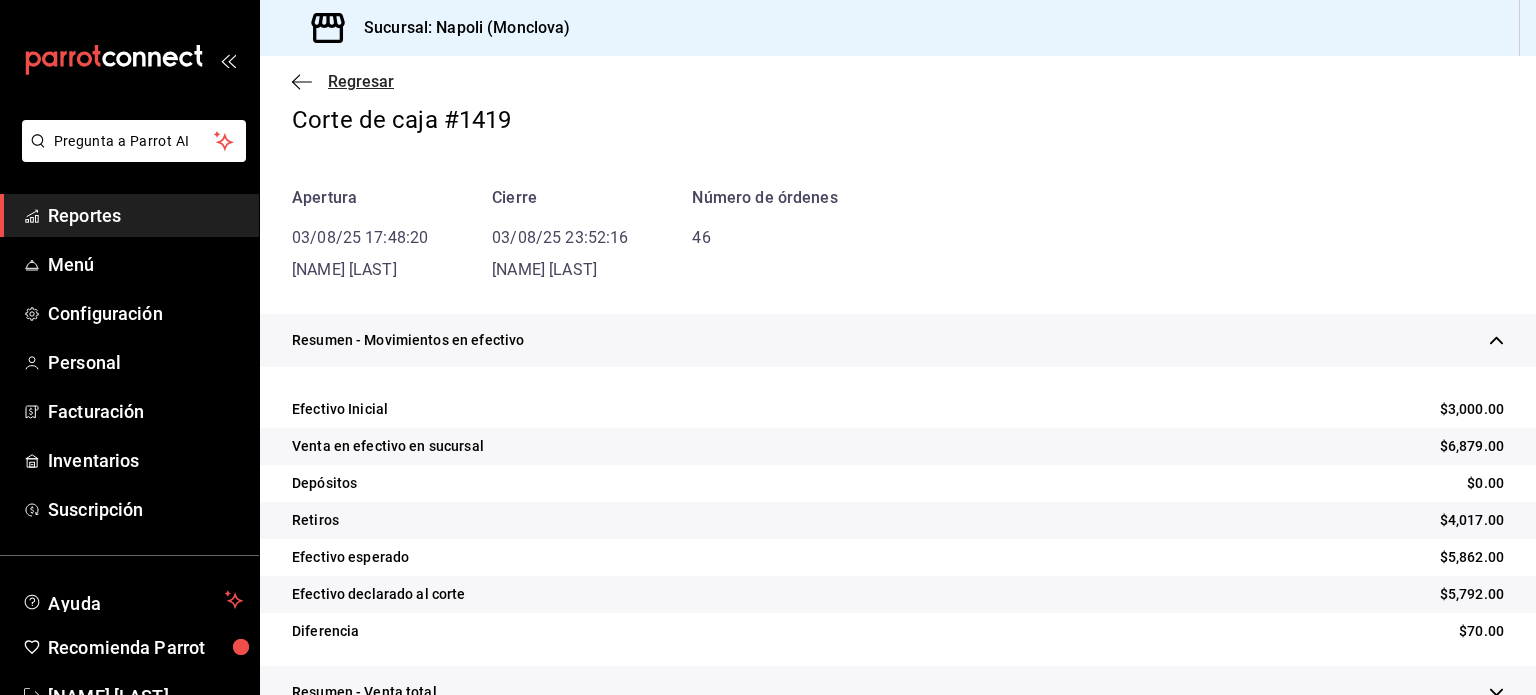 click on "Regresar" at bounding box center (361, 81) 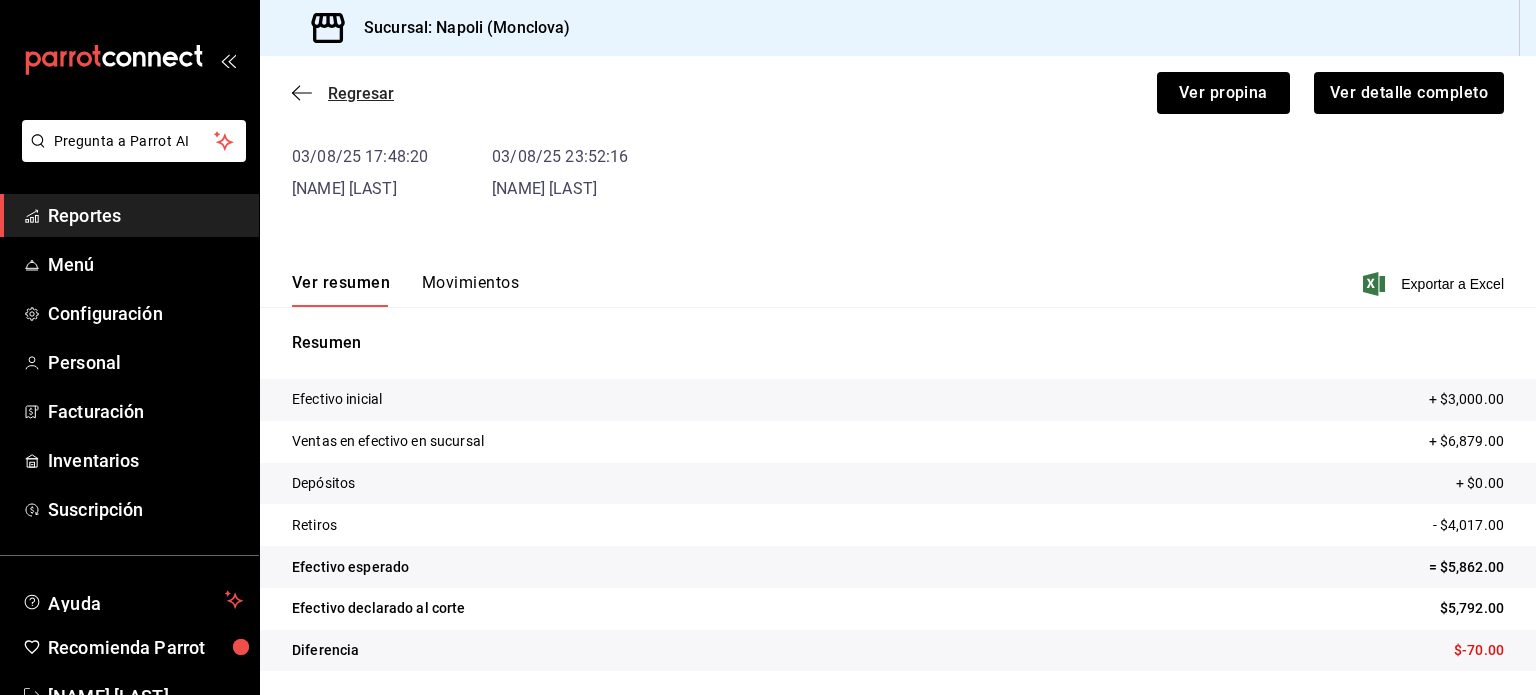 click on "Regresar" at bounding box center [361, 93] 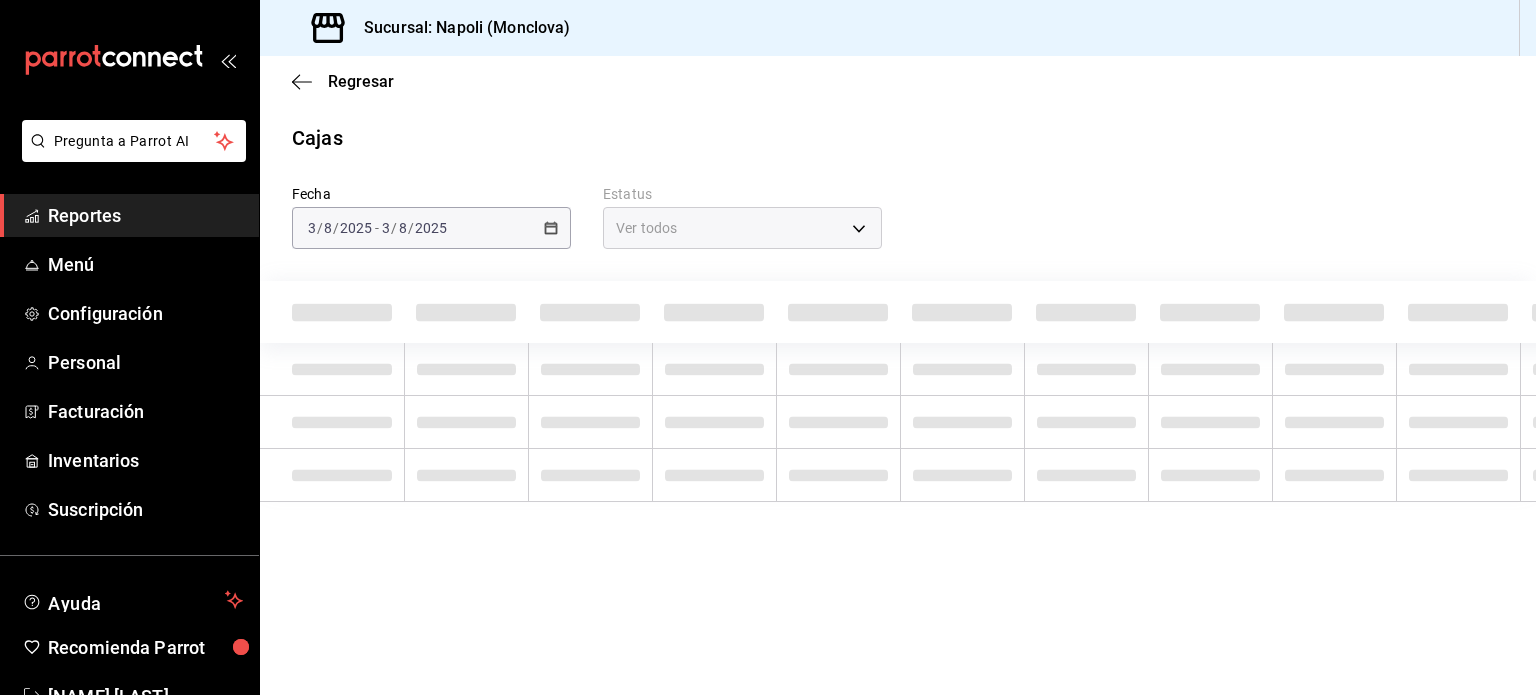 scroll, scrollTop: 0, scrollLeft: 0, axis: both 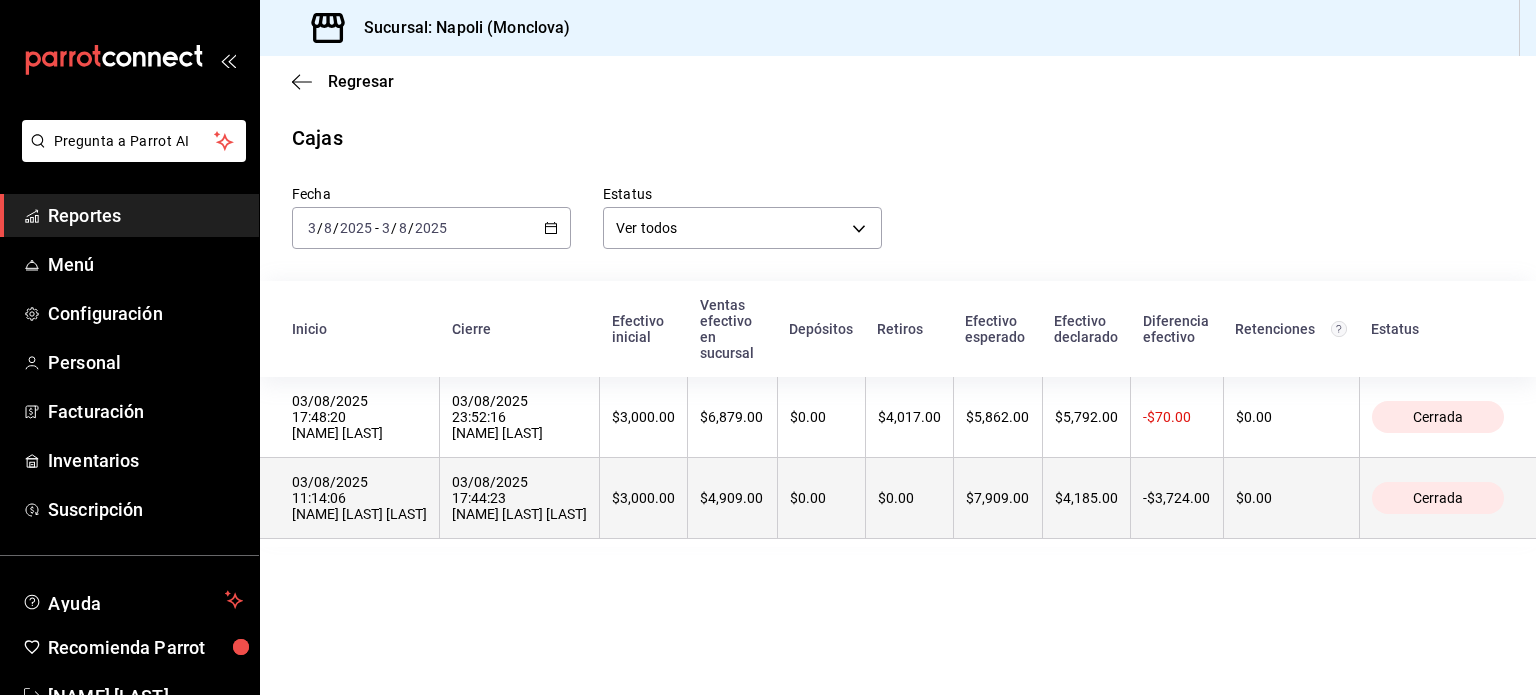 click on "03/08/2025
17:44:23
[NAME] [LAST] [LAST]" at bounding box center (519, 498) 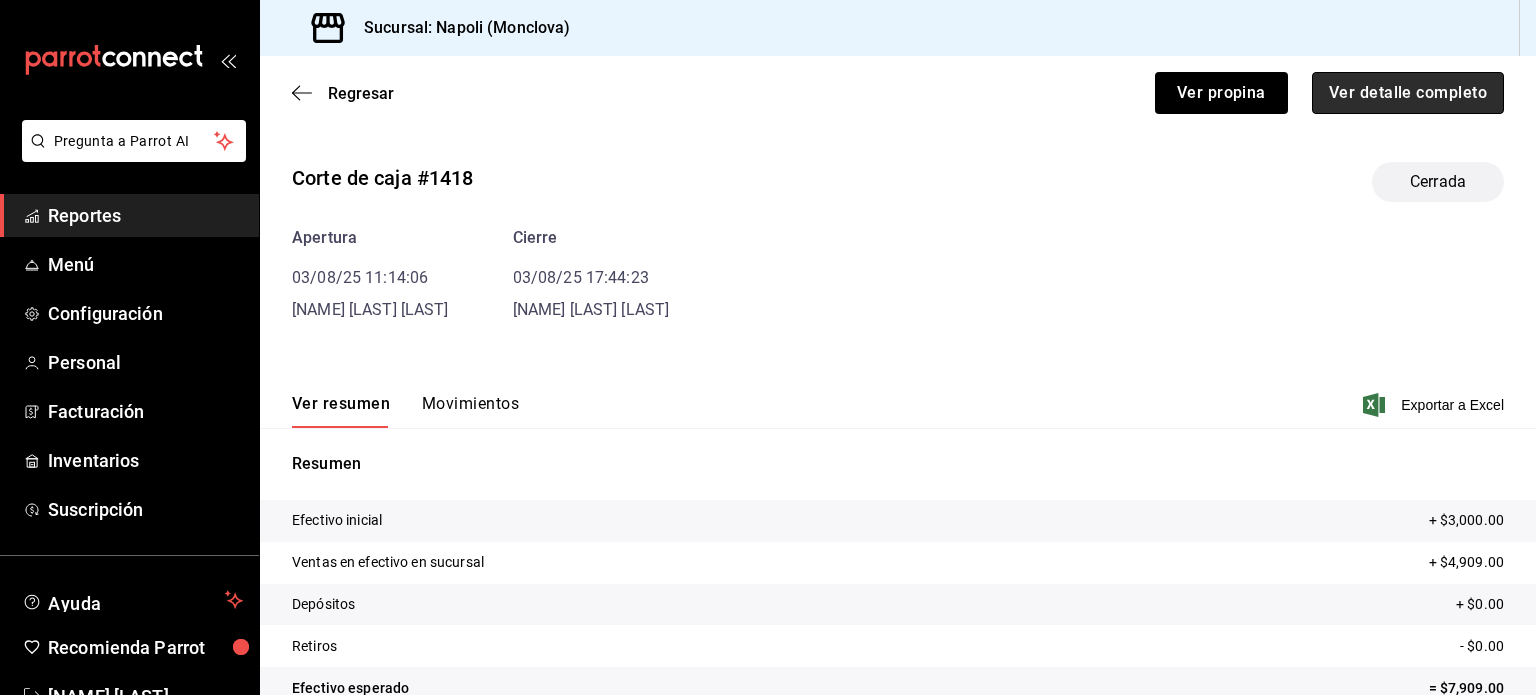 click on "Ver detalle completo" at bounding box center (1408, 93) 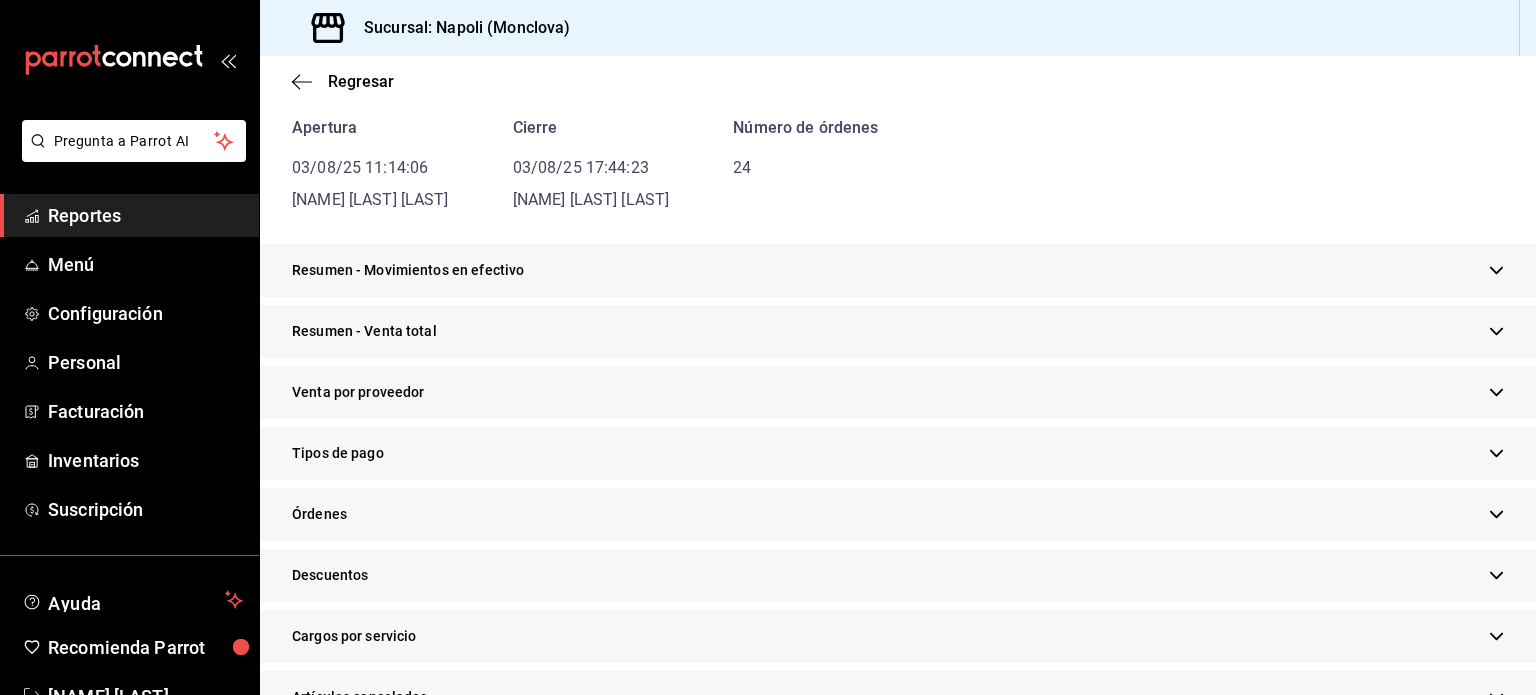 scroll, scrollTop: 200, scrollLeft: 0, axis: vertical 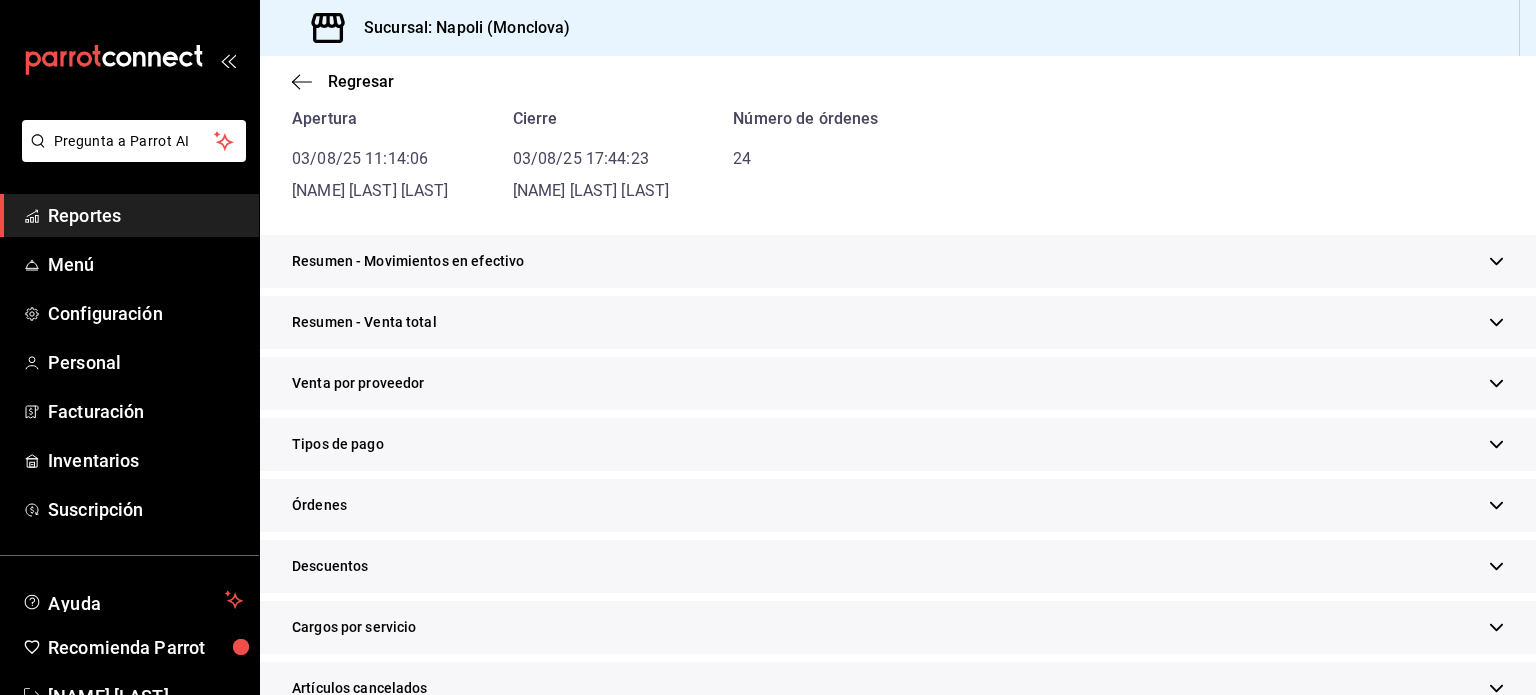 click on "Resumen - Movimientos en efectivo" at bounding box center (898, 261) 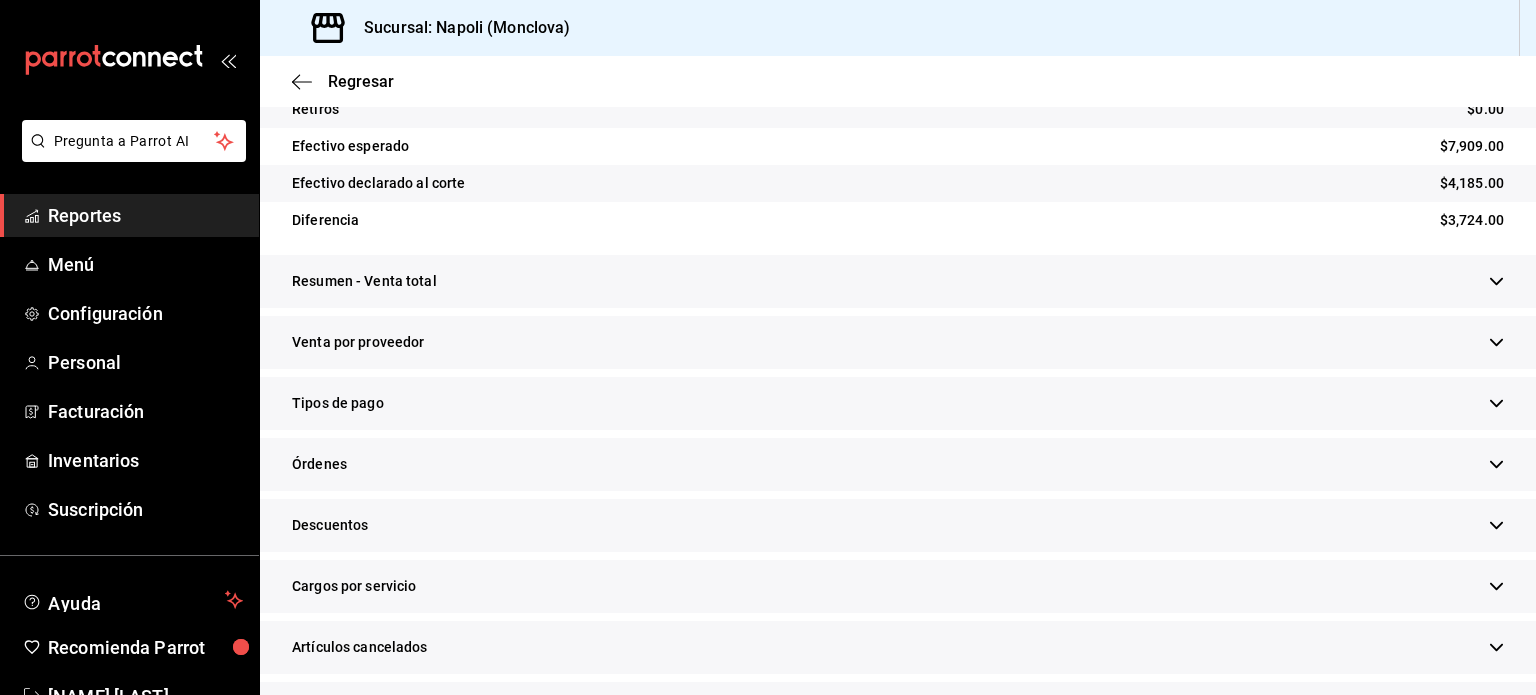 scroll, scrollTop: 400, scrollLeft: 0, axis: vertical 